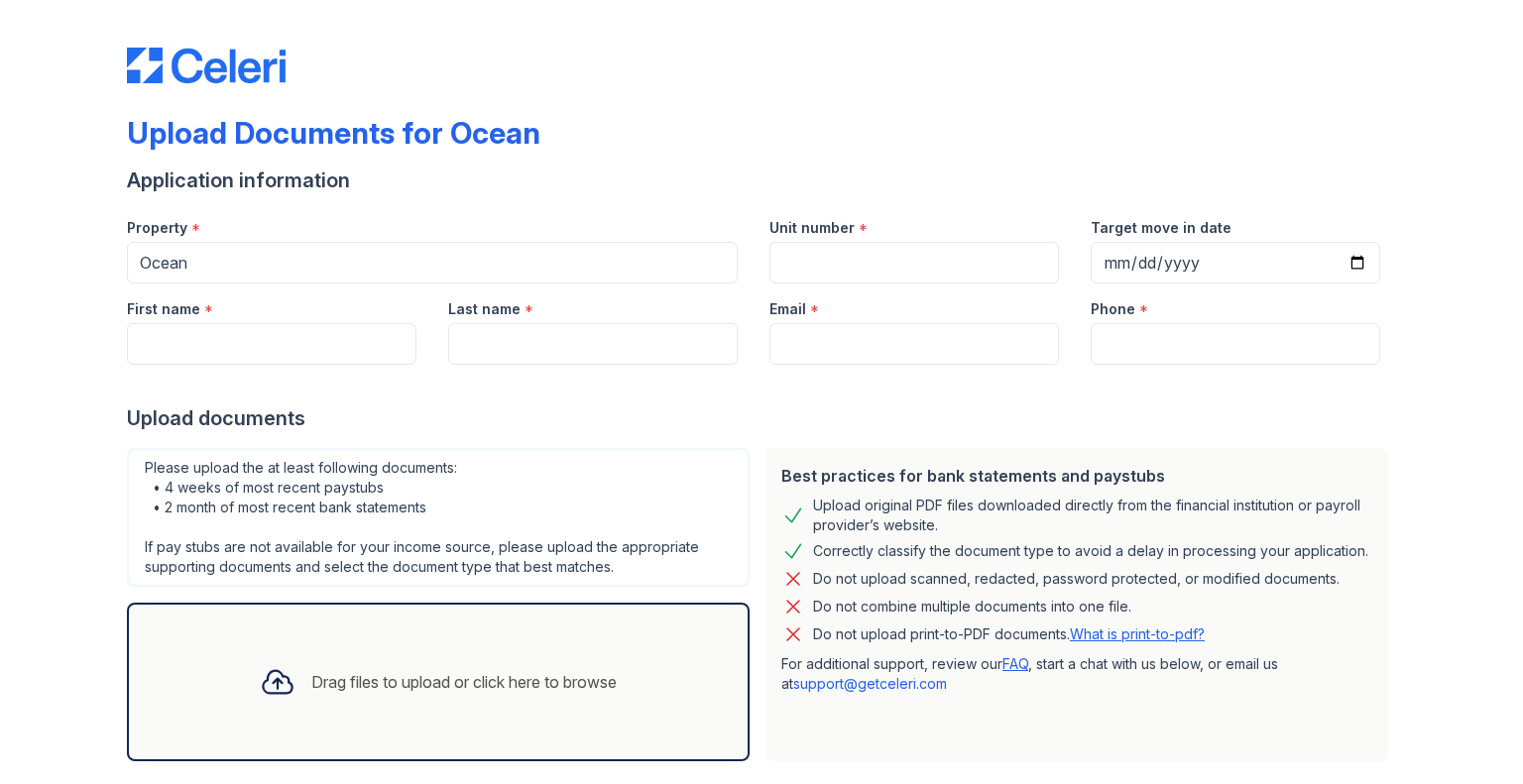 scroll, scrollTop: 0, scrollLeft: 0, axis: both 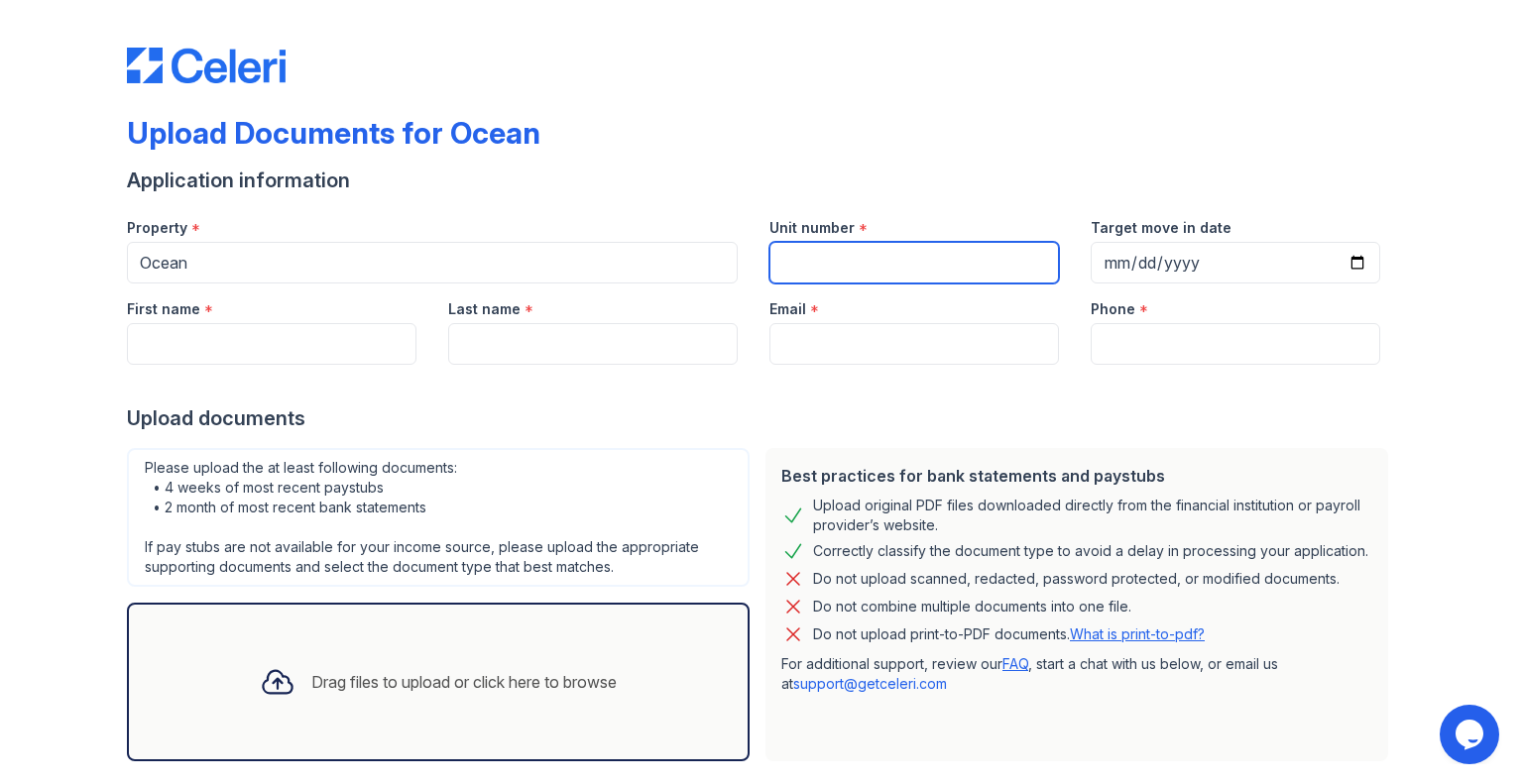 click on "Unit number" at bounding box center [914, 263] 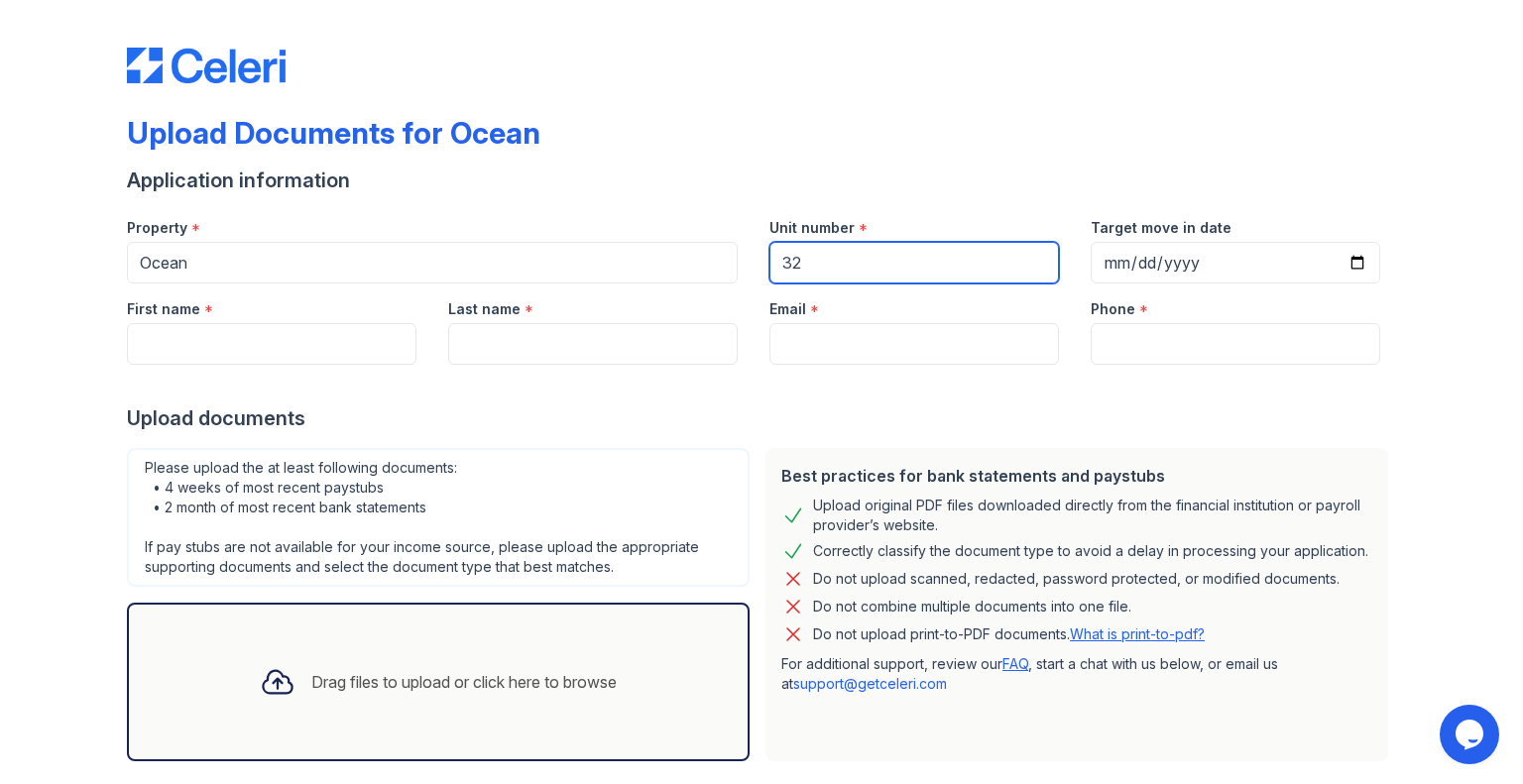 type on "3" 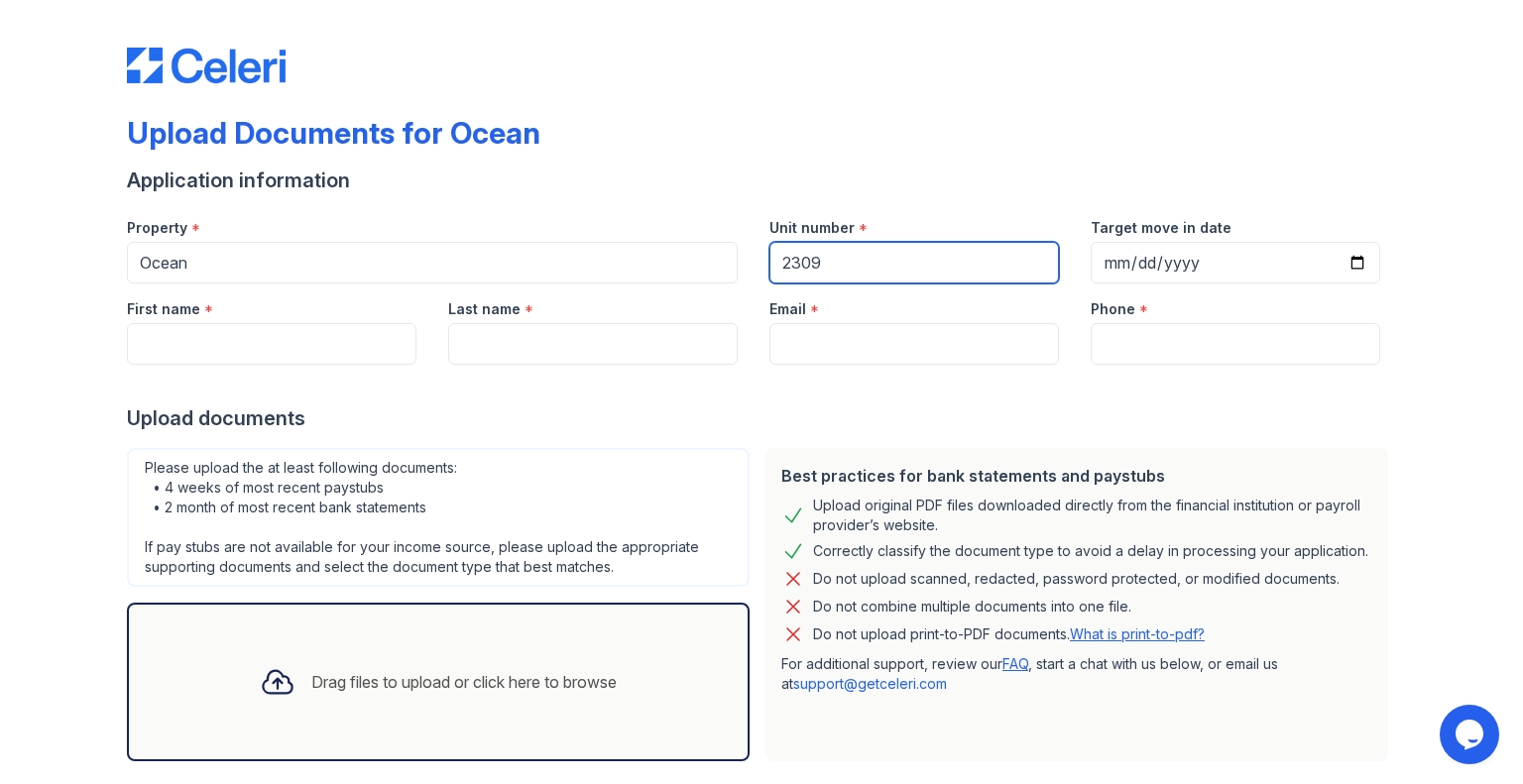 type on "2309" 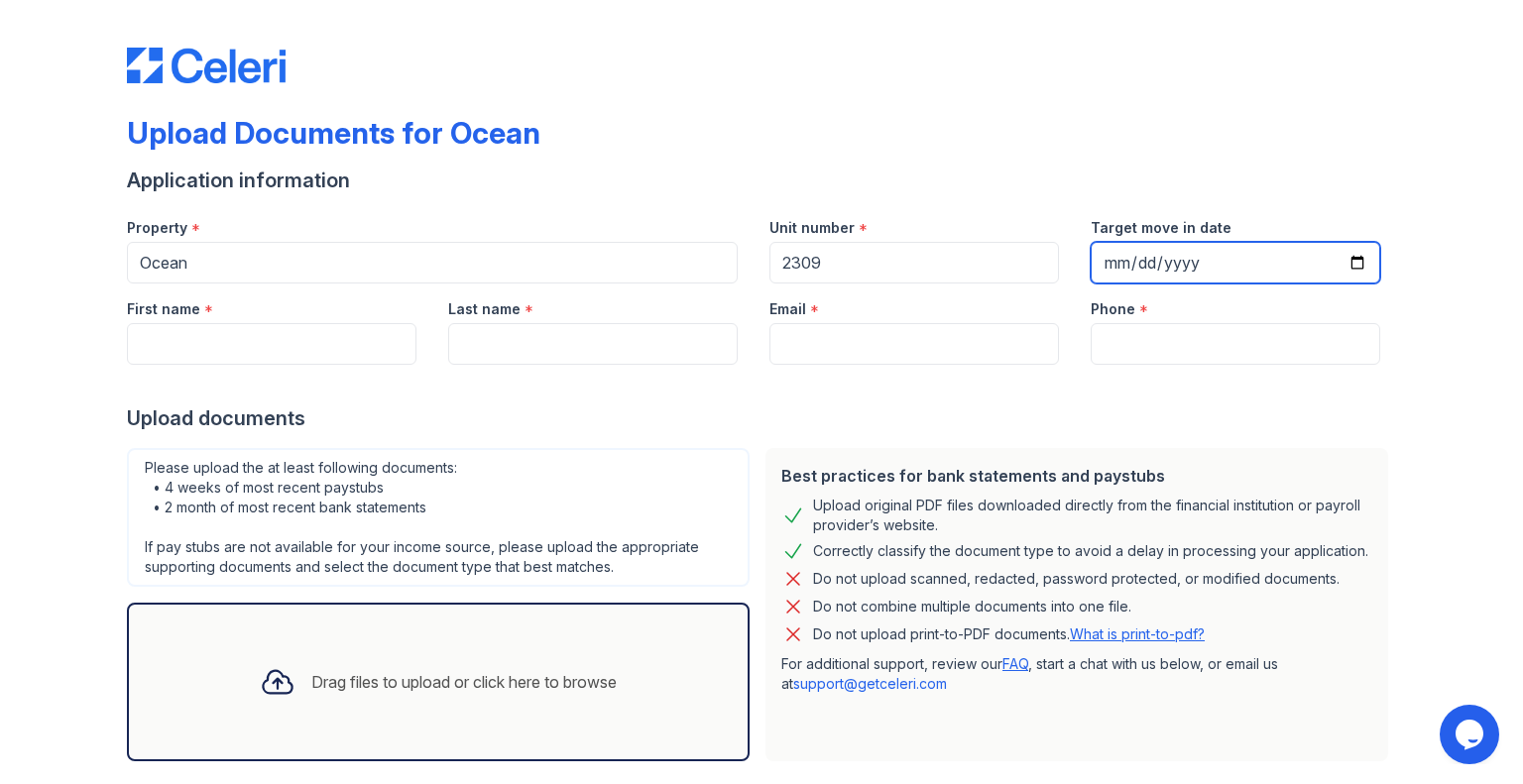 click on "Target move in date" at bounding box center (1235, 263) 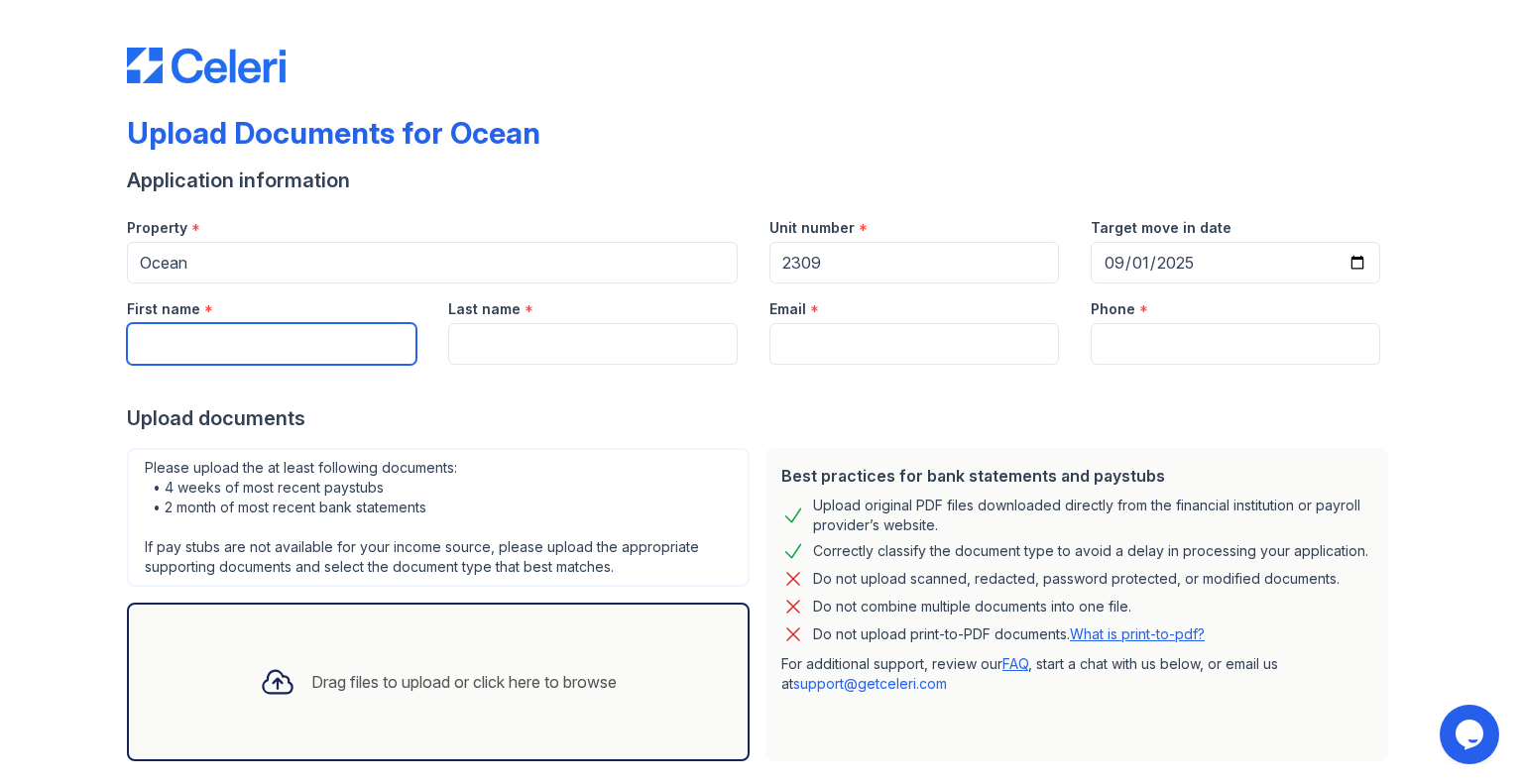 drag, startPoint x: 283, startPoint y: 348, endPoint x: 305, endPoint y: 332, distance: 27.20294 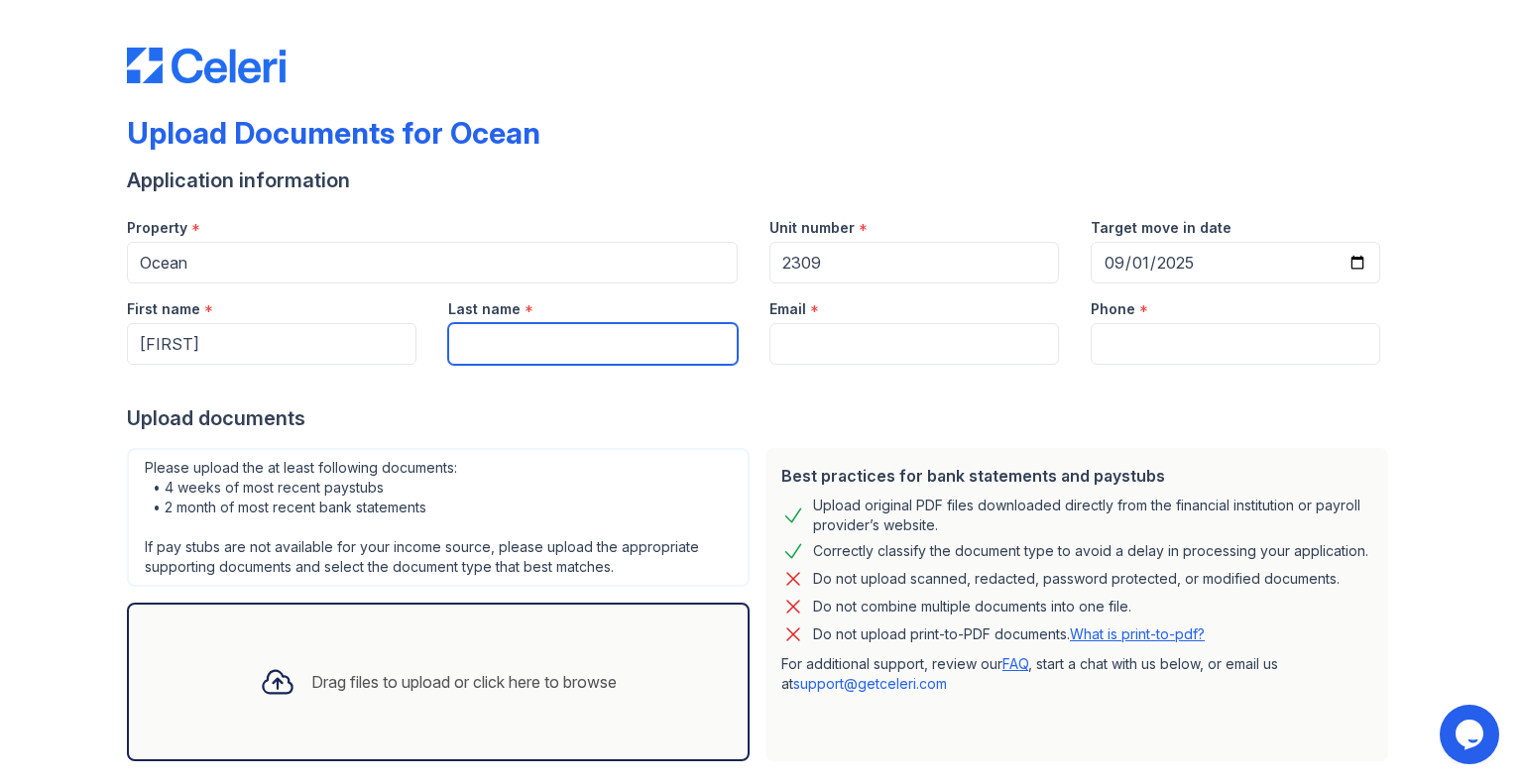 type on "Speed" 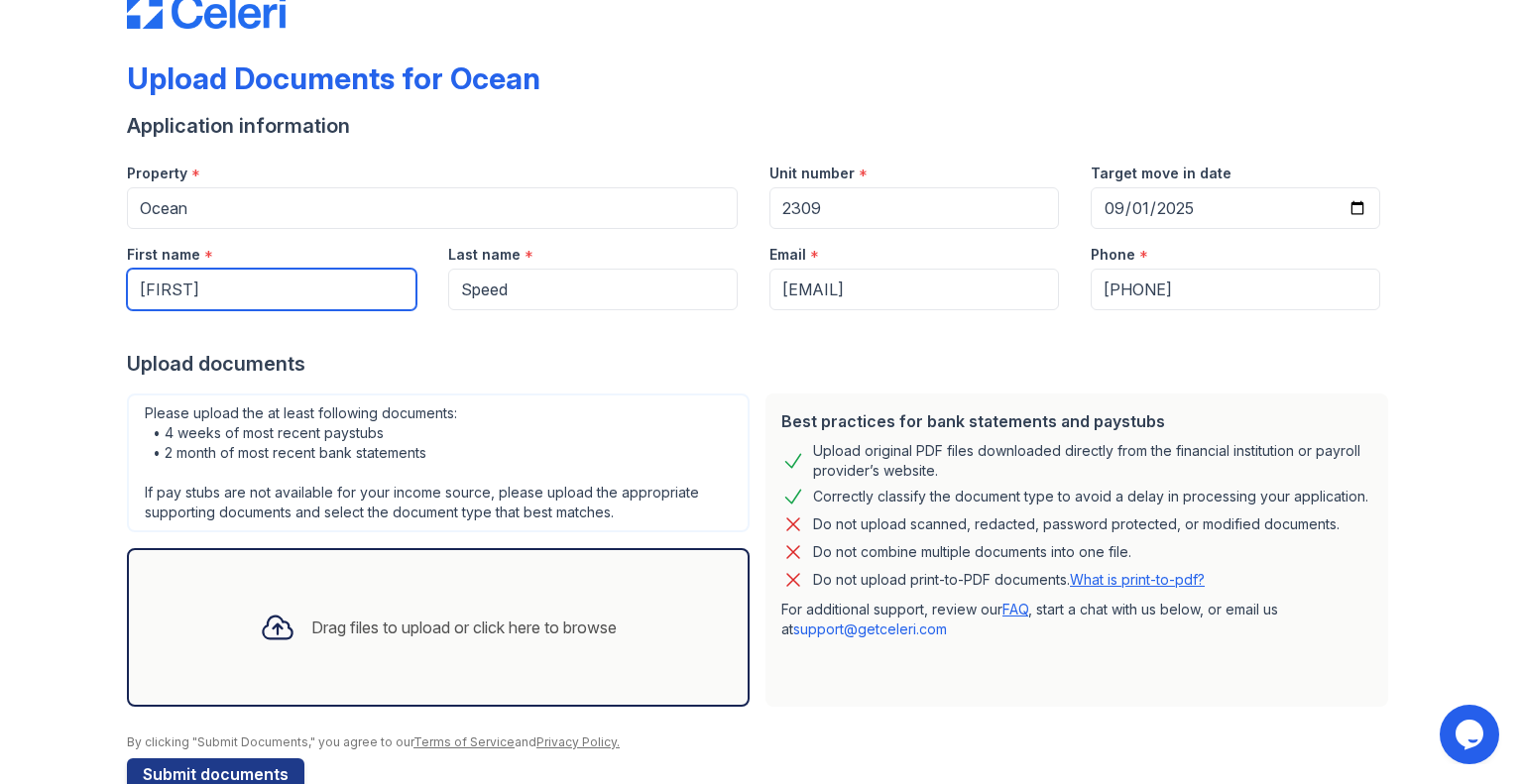 scroll, scrollTop: 56, scrollLeft: 0, axis: vertical 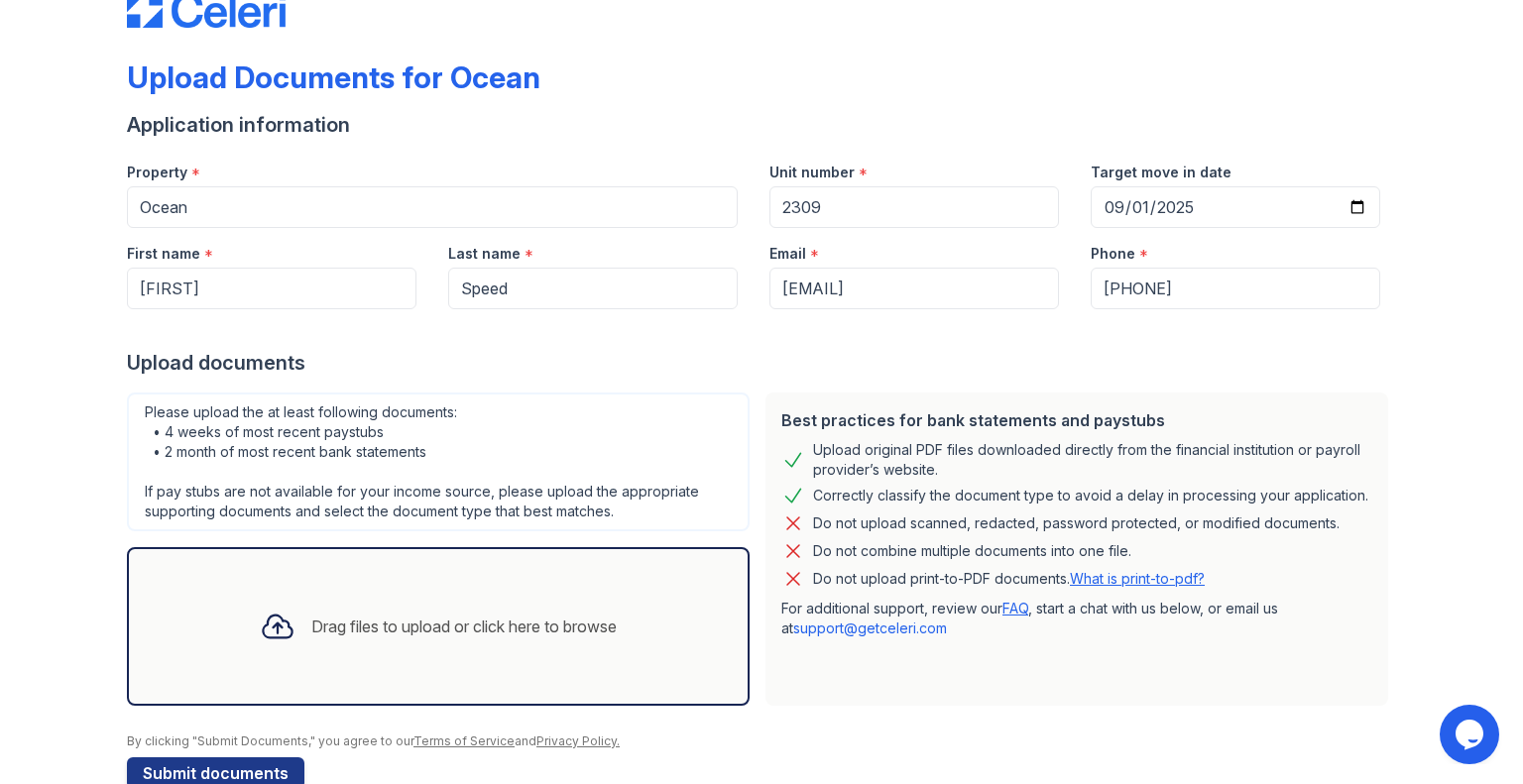click on "Upload Documents for
Ocean
Application information
Property
*
Ocean
Unit number
*
2309
Target move in date
[DATE]
First name
*
[FIRST]
Last name
*
[LAST]
Email
*
[EMAIL]
Phone
*
[PHONE]
Upload documents
Best practices for bank statements and paystubs
Upload original PDF files downloaded directly from the financial institution or payroll provider’s website.
Correctly classify the document type to avoid a delay in processing your application.
Do not upload scanned, redacted, password protected, or modified documents.
Do not combine multiple documents into one file.
Do not upload print-to-PDF documents.
What is print-to-pdf?
For additional support, review our
FAQ" at bounding box center [762, 375] 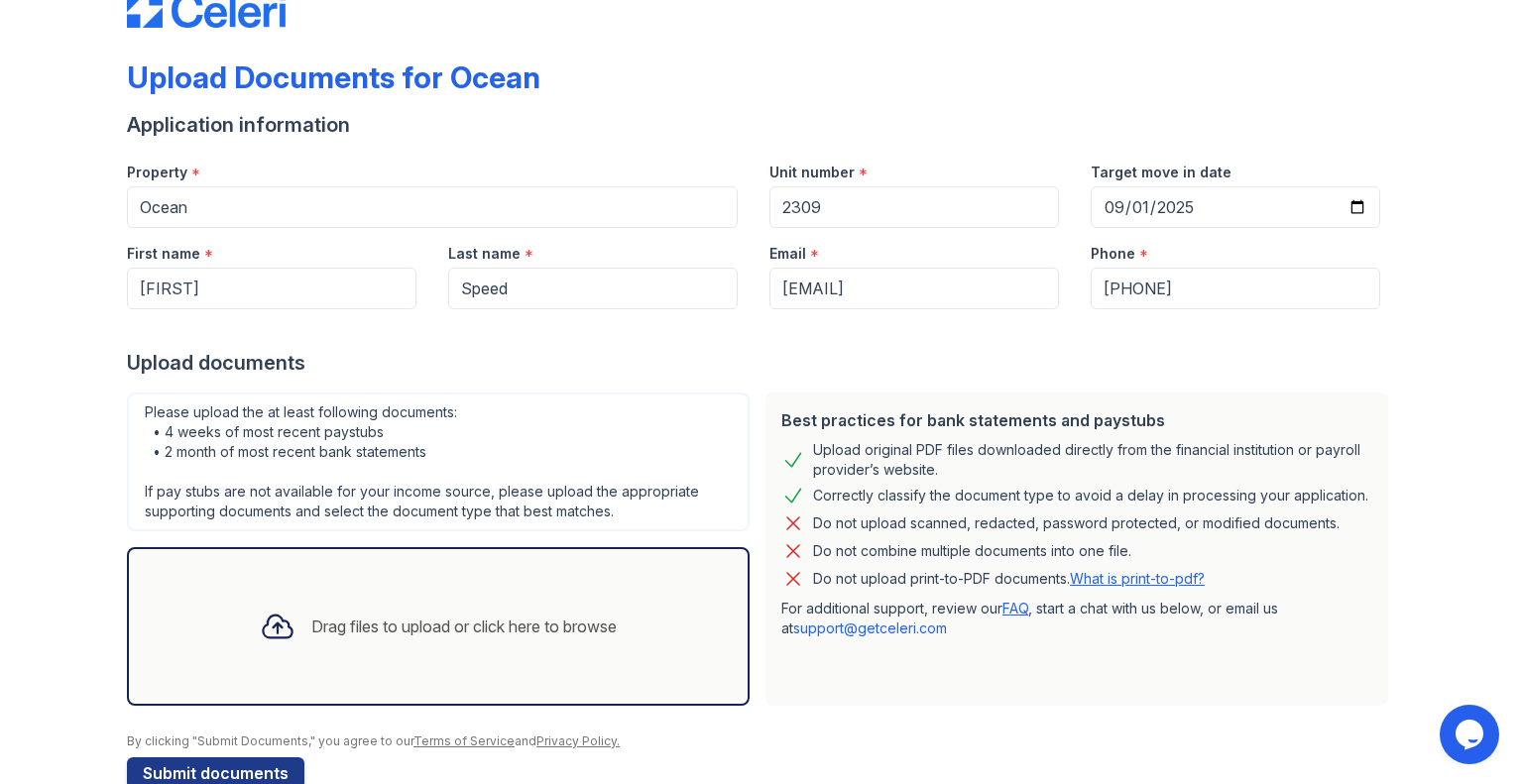 click on "Upload Documents for
Ocean" at bounding box center [762, 85] 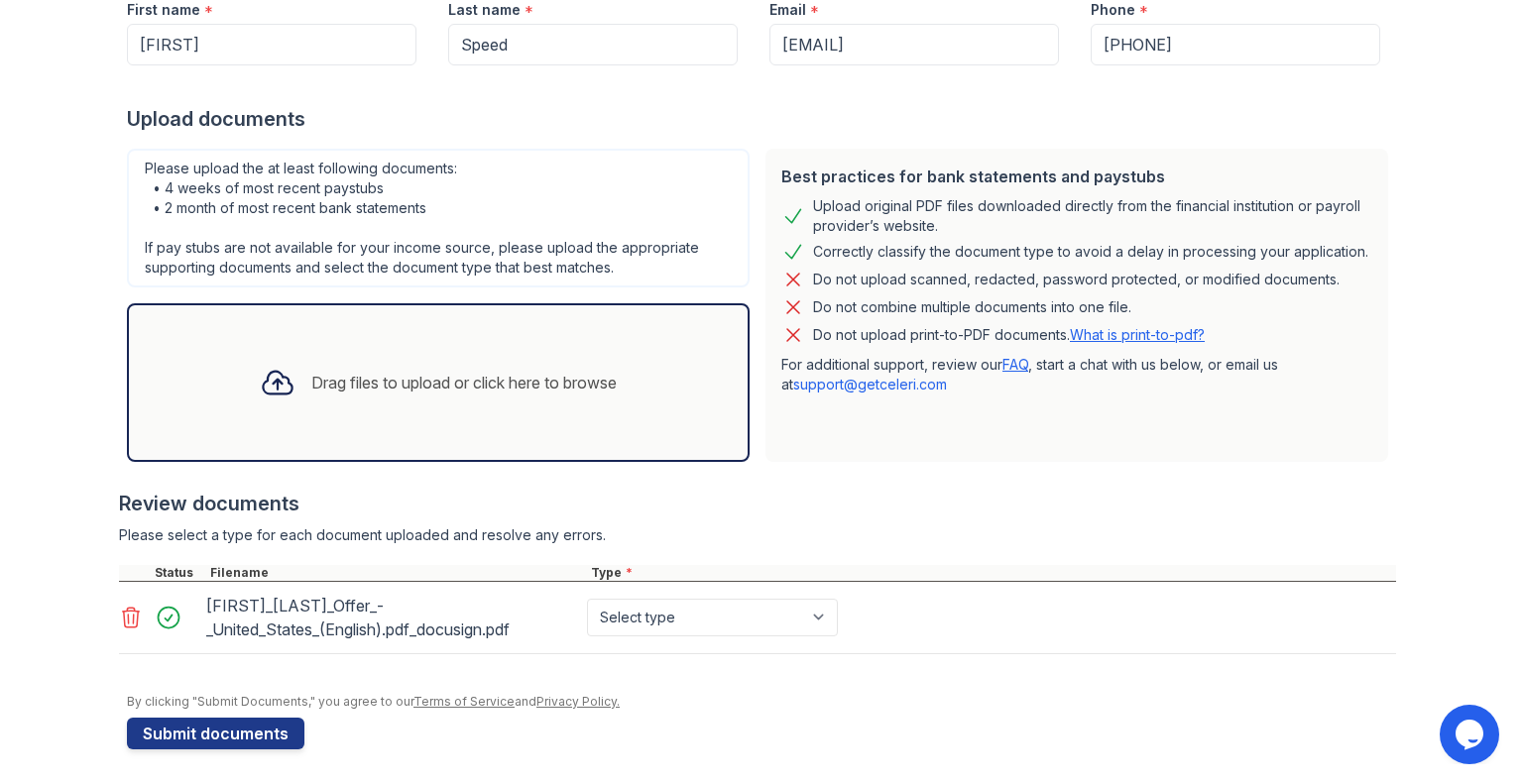 scroll, scrollTop: 301, scrollLeft: 0, axis: vertical 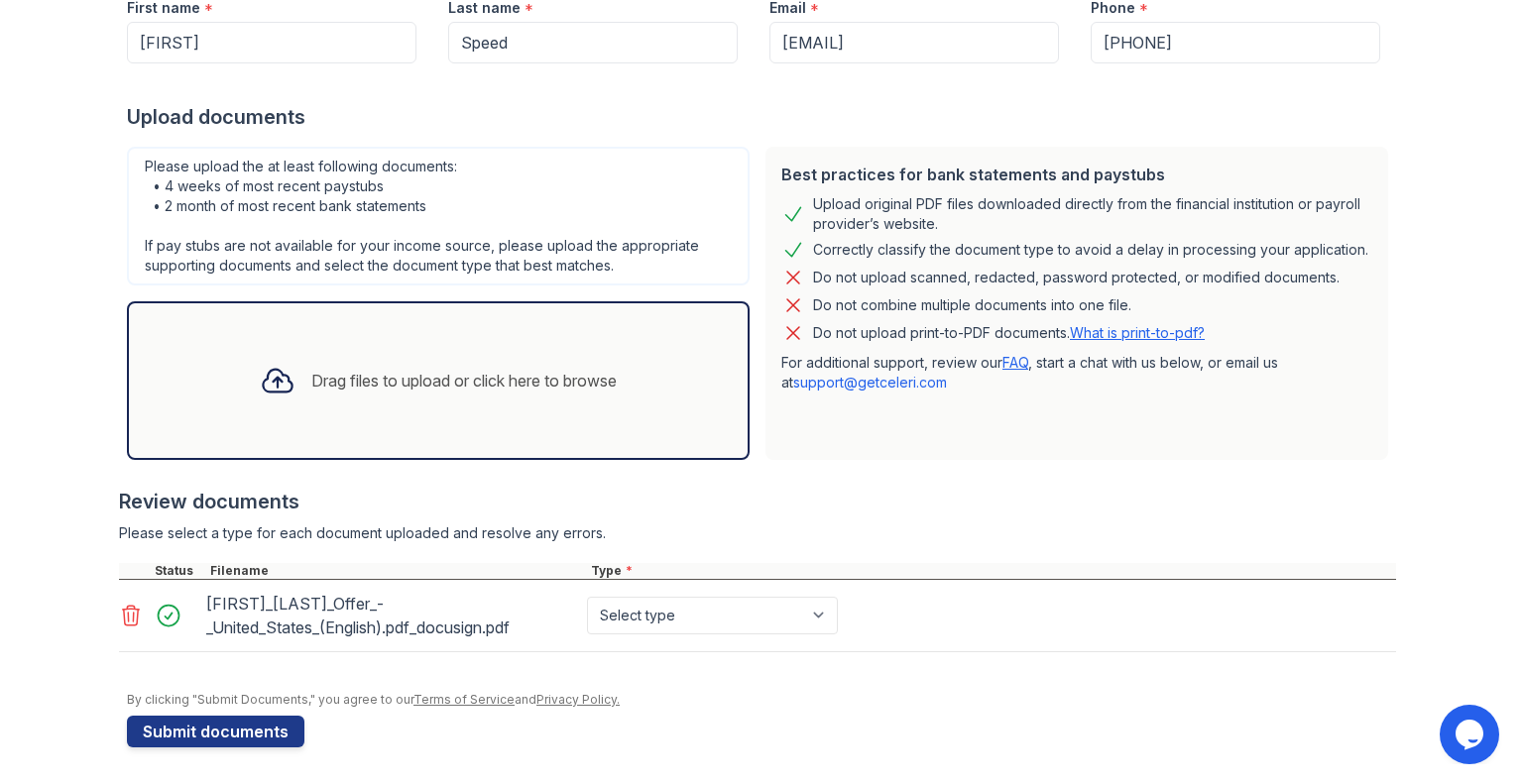 click on "Upload Documents for
Ocean
Application information
Property
*
Ocean
Unit number
*
2309
Target move in date
[DATE]
First name
*
[FIRST]
Last name
*
[LAST]
Email
*
[EMAIL]
Phone
*
[PHONE]
Upload documents
Best practices for bank statements and paystubs
Upload original PDF files downloaded directly from the financial institution or payroll provider’s website.
Correctly classify the document type to avoid a delay in processing your application.
Do not upload scanned, redacted, password protected, or modified documents.
Do not combine multiple documents into one file.
Do not upload print-to-PDF documents.
What is print-to-pdf?
For additional support, review our
FAQ" at bounding box center (762, 243) 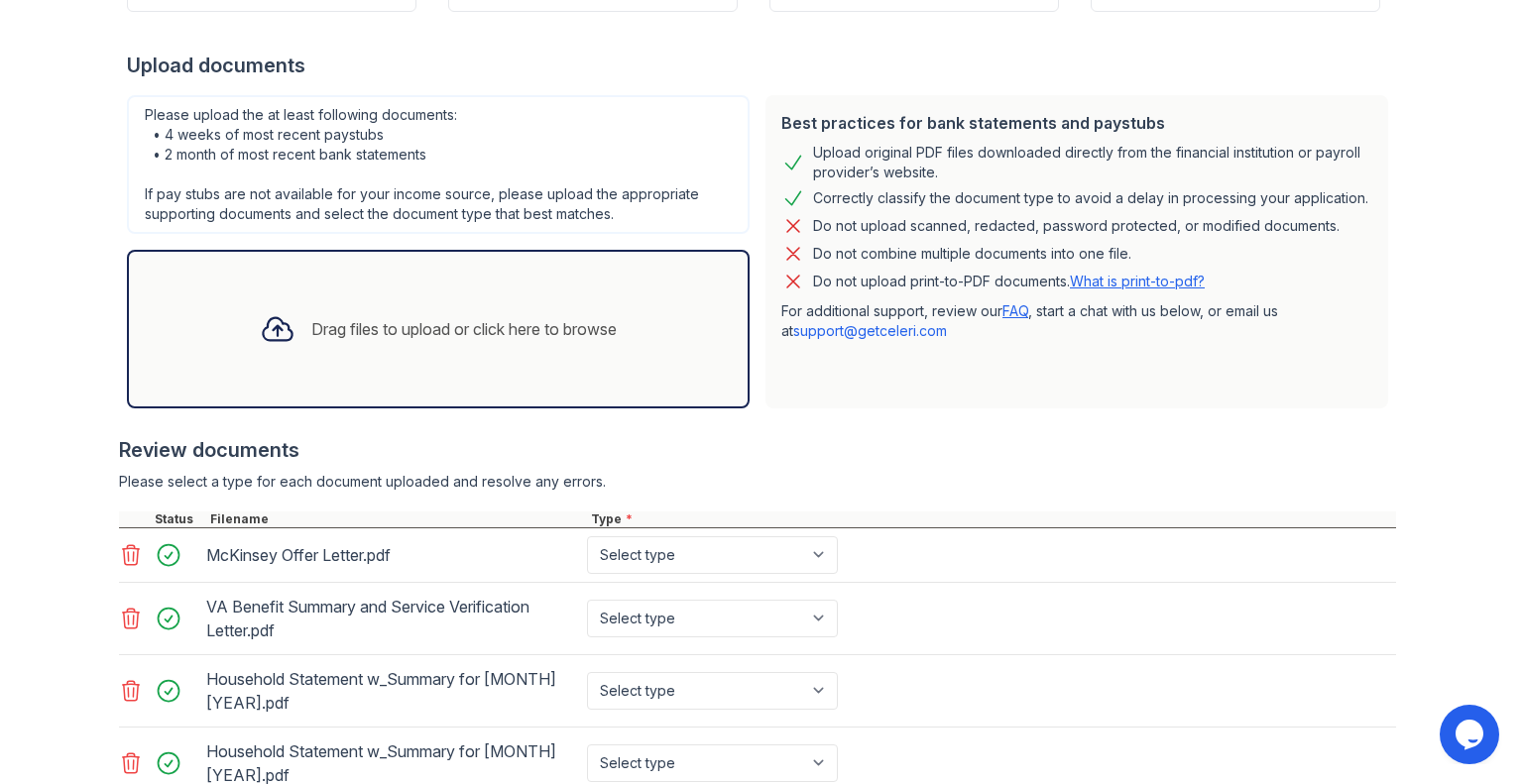scroll, scrollTop: 396, scrollLeft: 0, axis: vertical 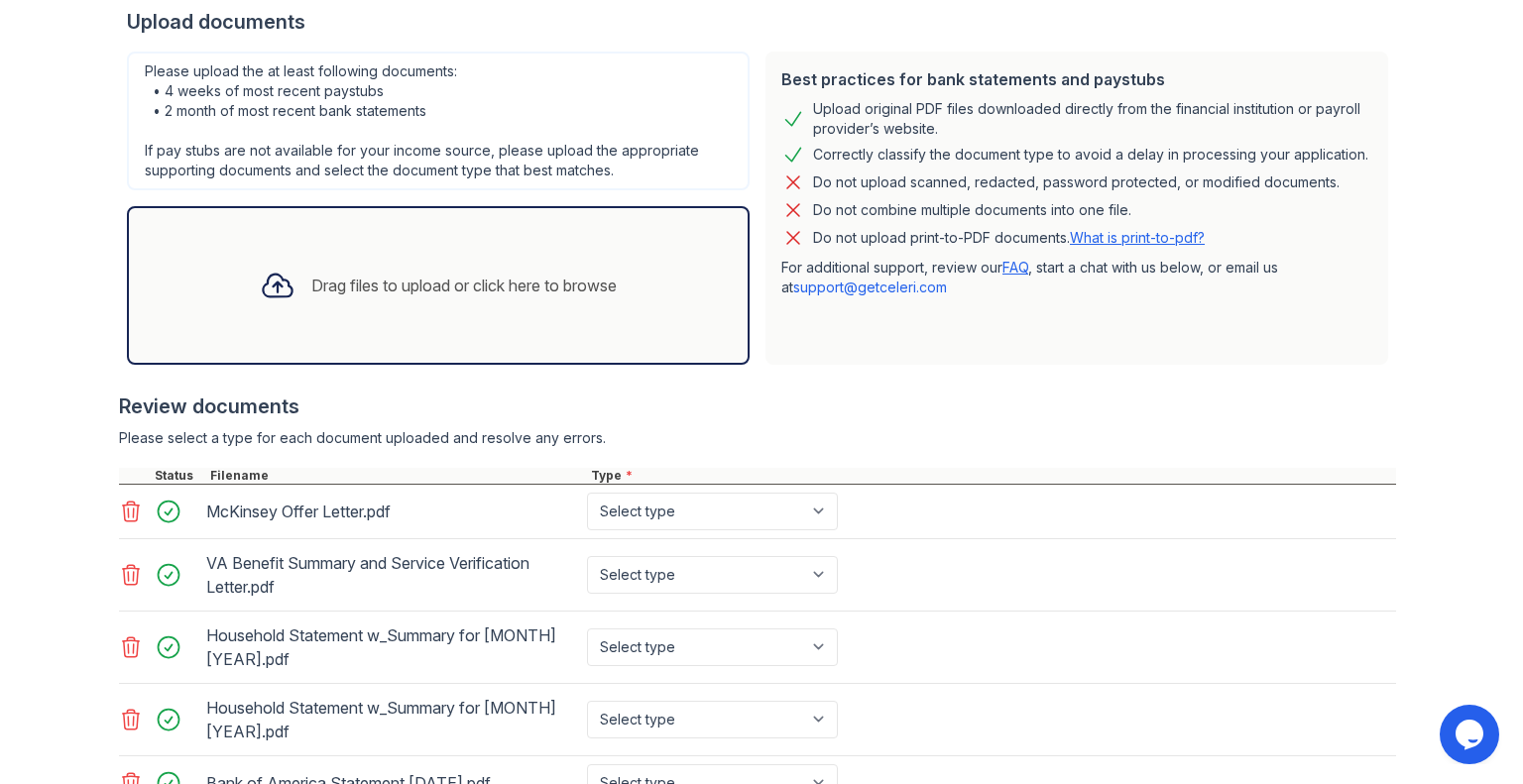 click on "Household Statement w_Summary for [MONTH] [YEAR].pdf" at bounding box center [393, 647] 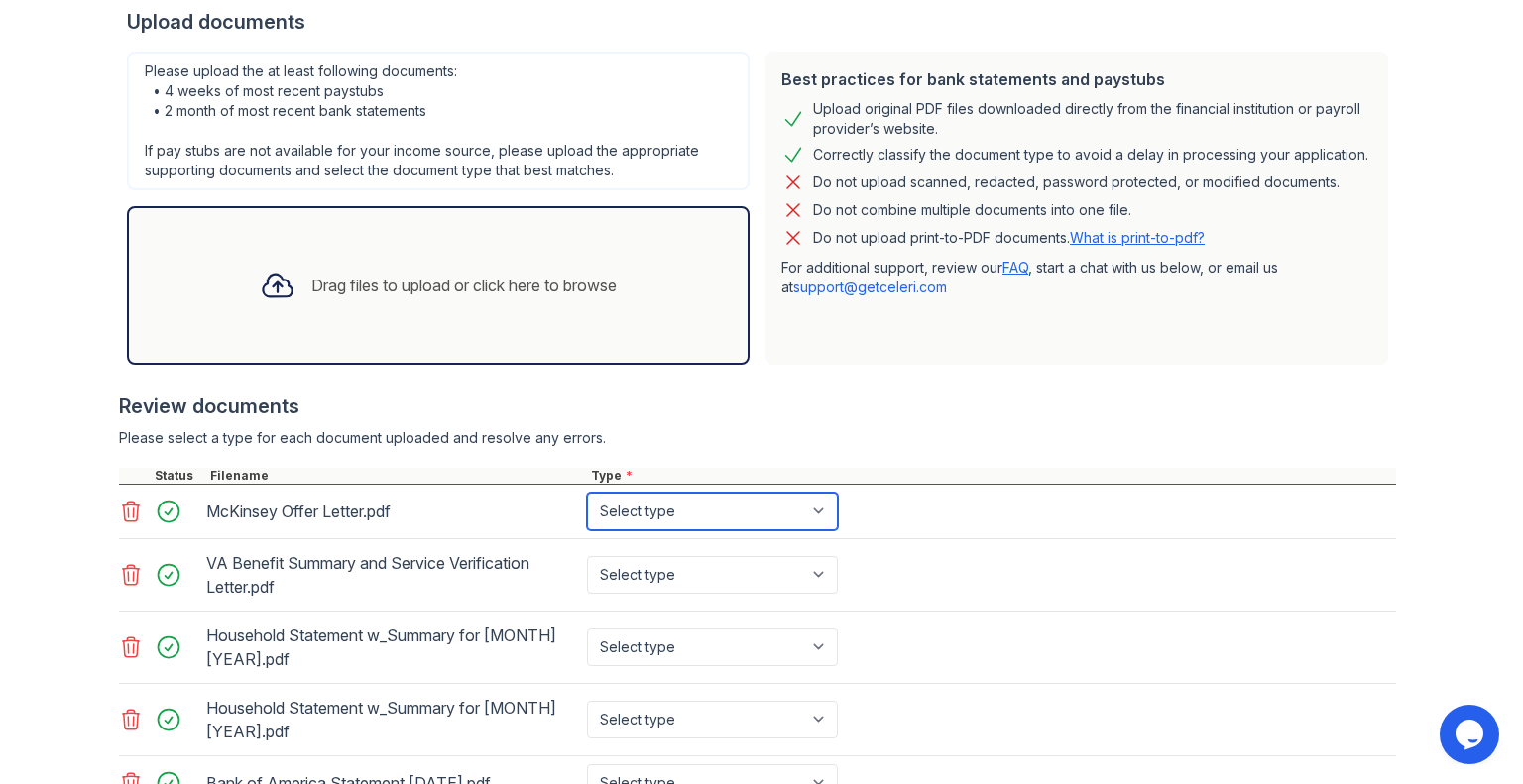 click on "Select type
Paystub
Bank Statement
Offer Letter
Tax Documents
Benefit Award Letter
Investment Account Statement
Other" at bounding box center [712, 511] 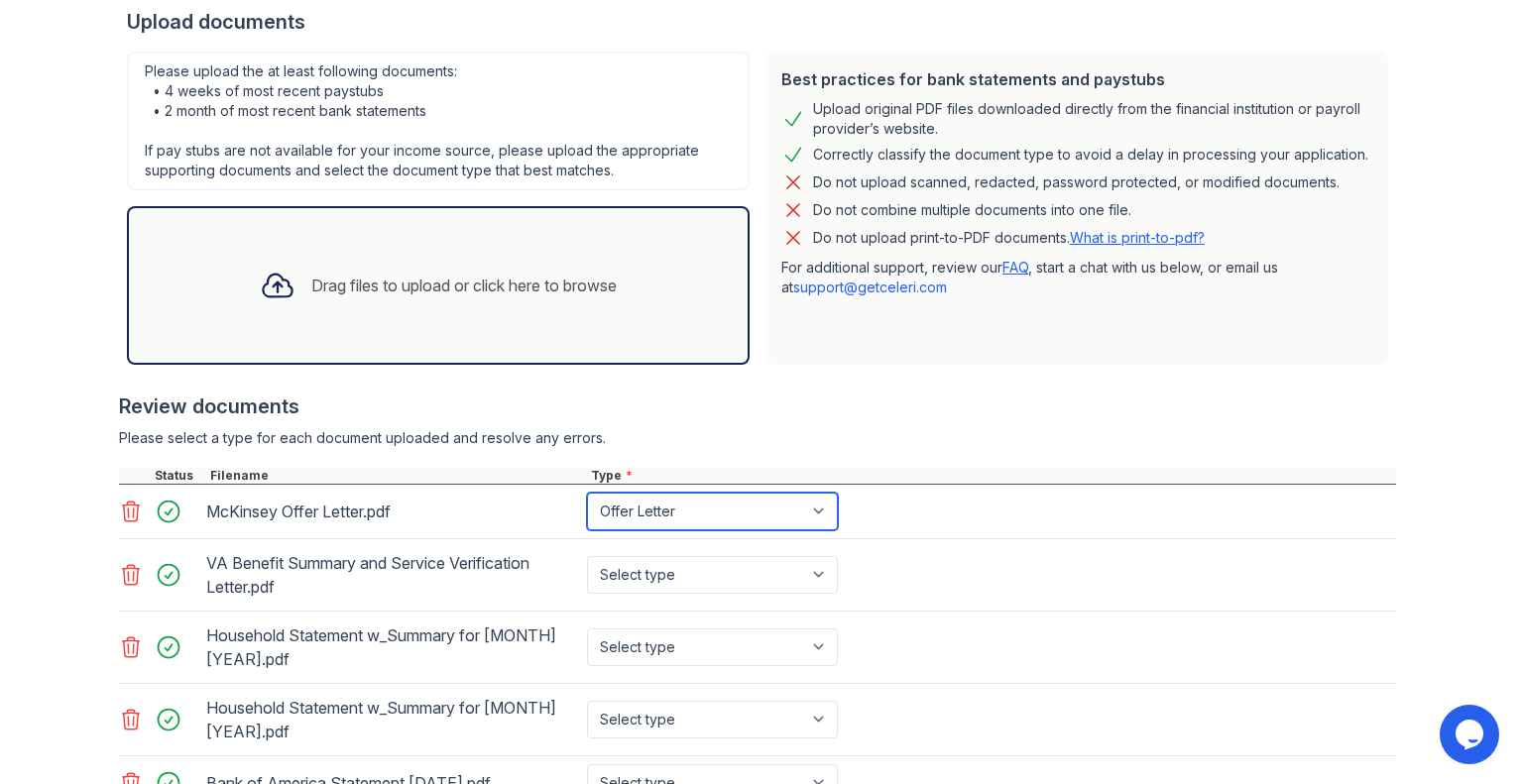 click on "Select type
Paystub
Bank Statement
Offer Letter
Tax Documents
Benefit Award Letter
Investment Account Statement
Other" at bounding box center (712, 511) 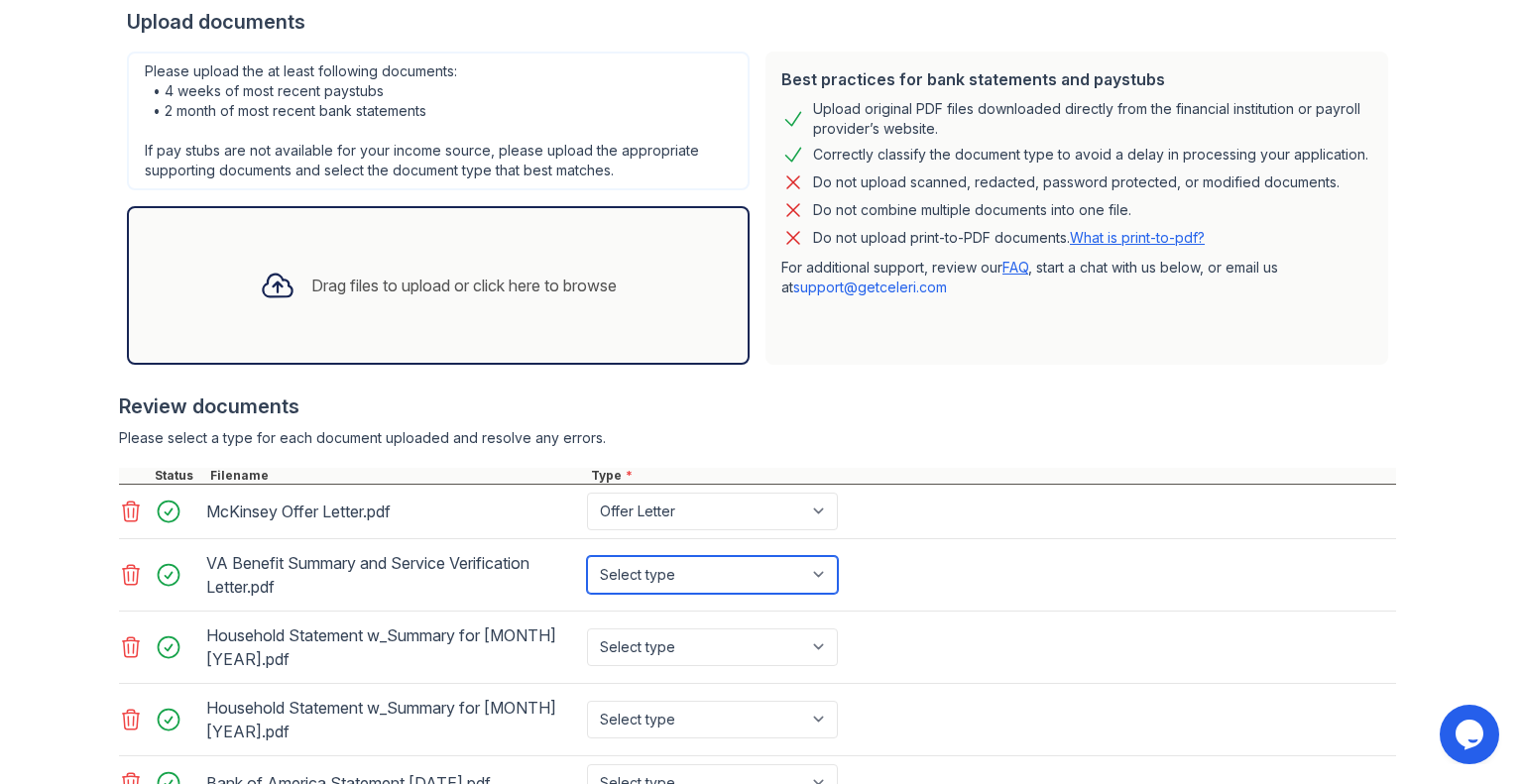 click on "Select type
Paystub
Bank Statement
Offer Letter
Tax Documents
Benefit Award Letter
Investment Account Statement
Other" at bounding box center [712, 575] 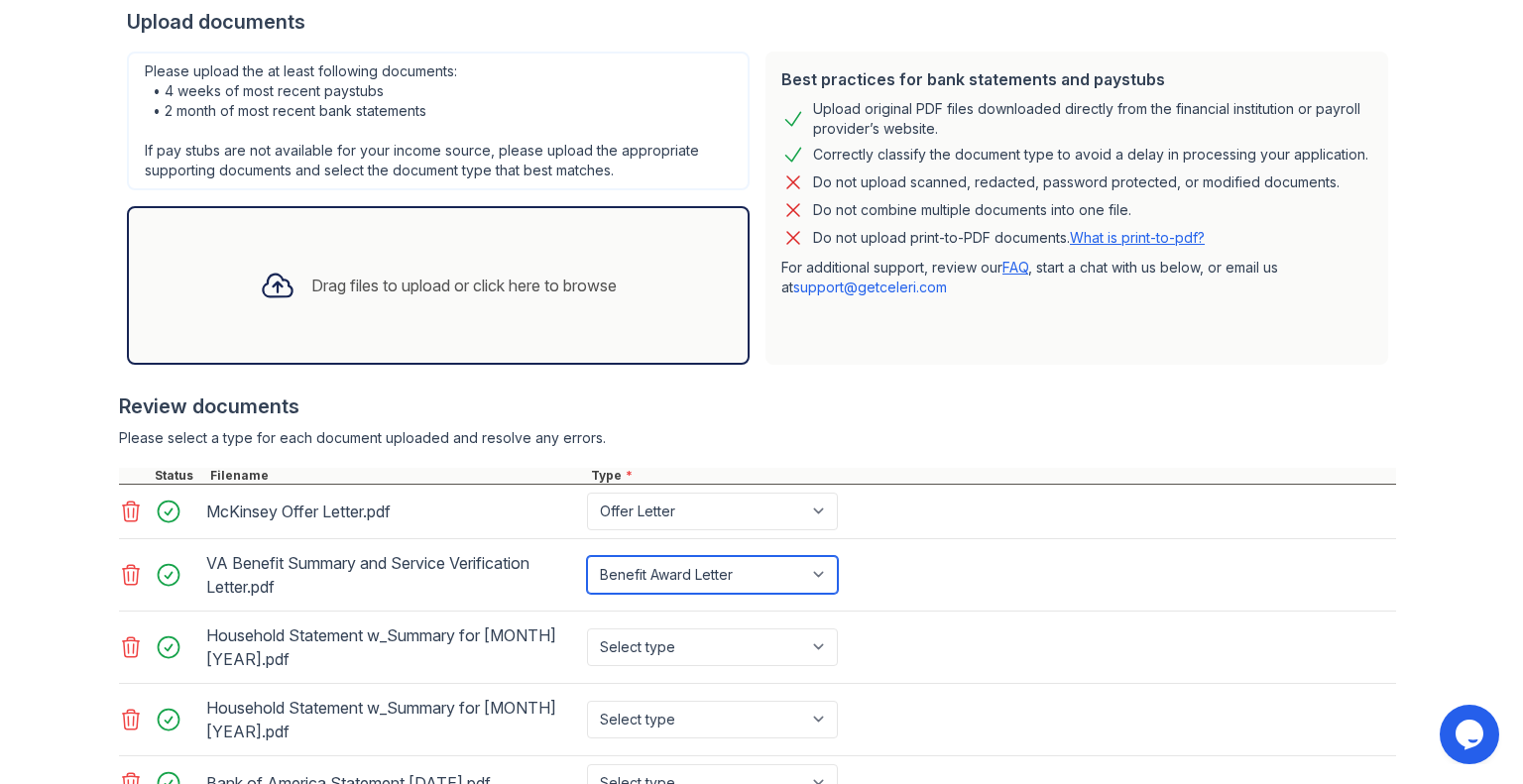 click on "Select type
Paystub
Bank Statement
Offer Letter
Tax Documents
Benefit Award Letter
Investment Account Statement
Other" at bounding box center [712, 575] 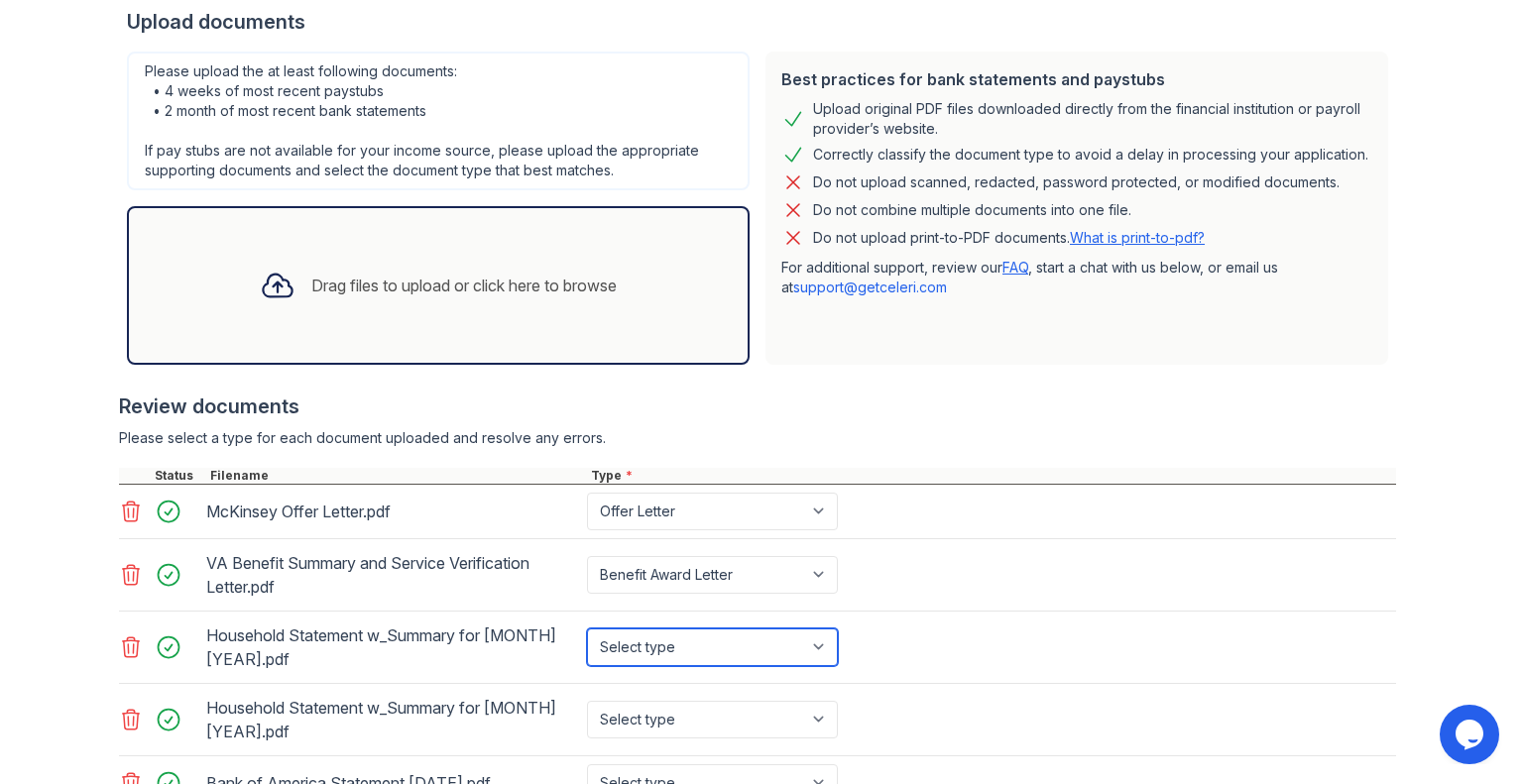 click on "Select type
Paystub
Bank Statement
Offer Letter
Tax Documents
Benefit Award Letter
Investment Account Statement
Other" at bounding box center (712, 647) 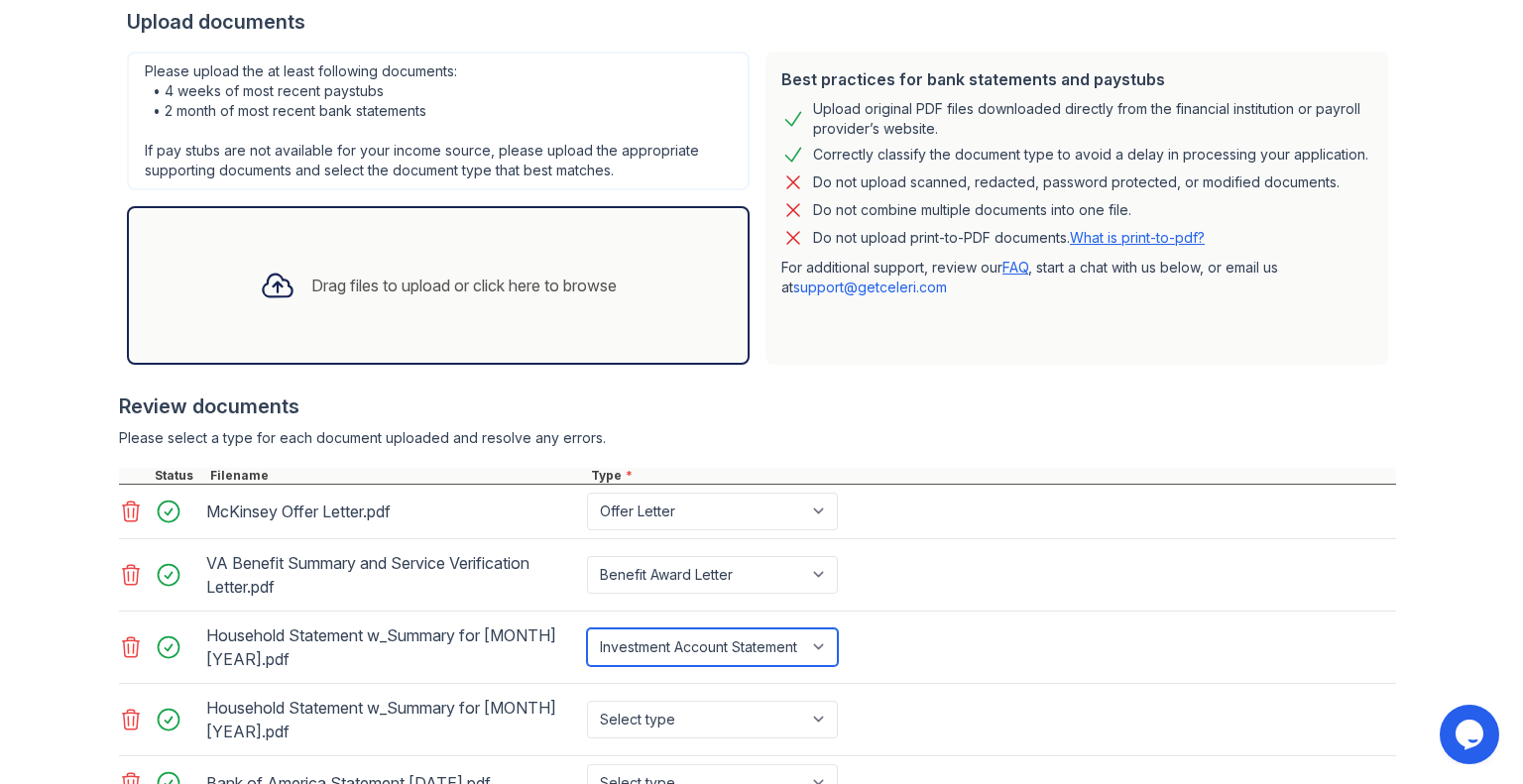 click on "Select type
Paystub
Bank Statement
Offer Letter
Tax Documents
Benefit Award Letter
Investment Account Statement
Other" at bounding box center [712, 647] 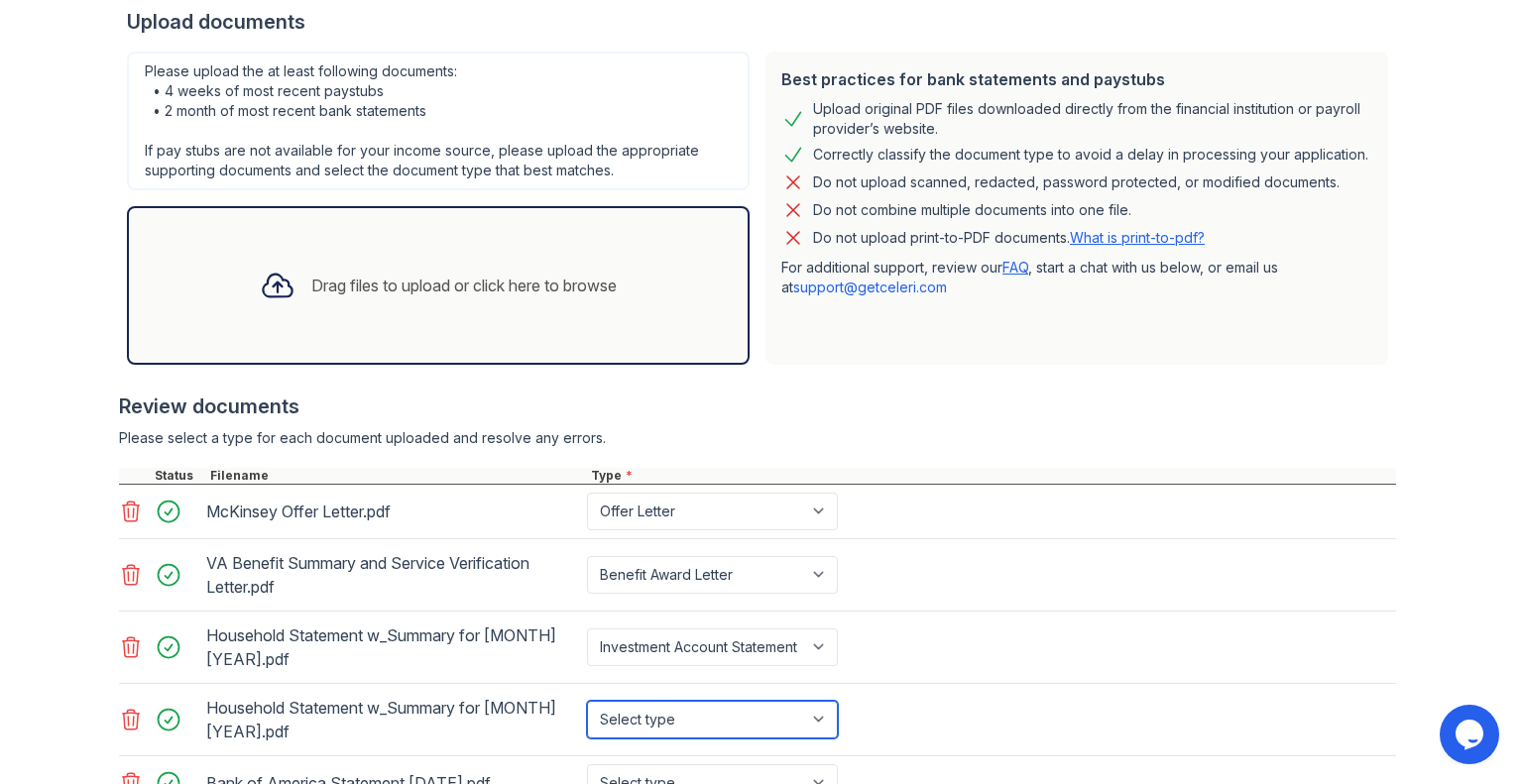 click on "Select type
Paystub
Bank Statement
Offer Letter
Tax Documents
Benefit Award Letter
Investment Account Statement
Other" at bounding box center (712, 720) 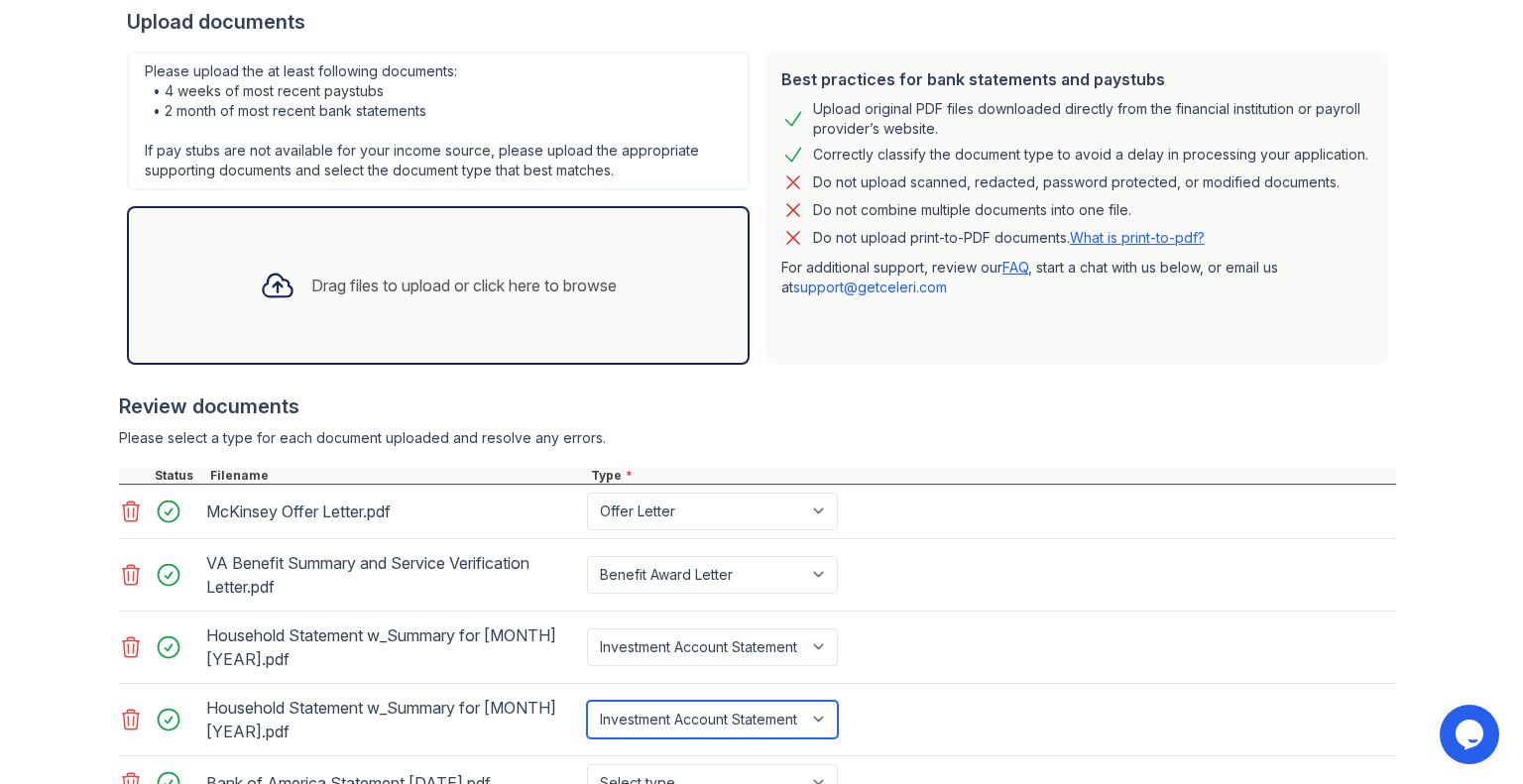 click on "Select type
Paystub
Bank Statement
Offer Letter
Tax Documents
Benefit Award Letter
Investment Account Statement
Other" at bounding box center (712, 720) 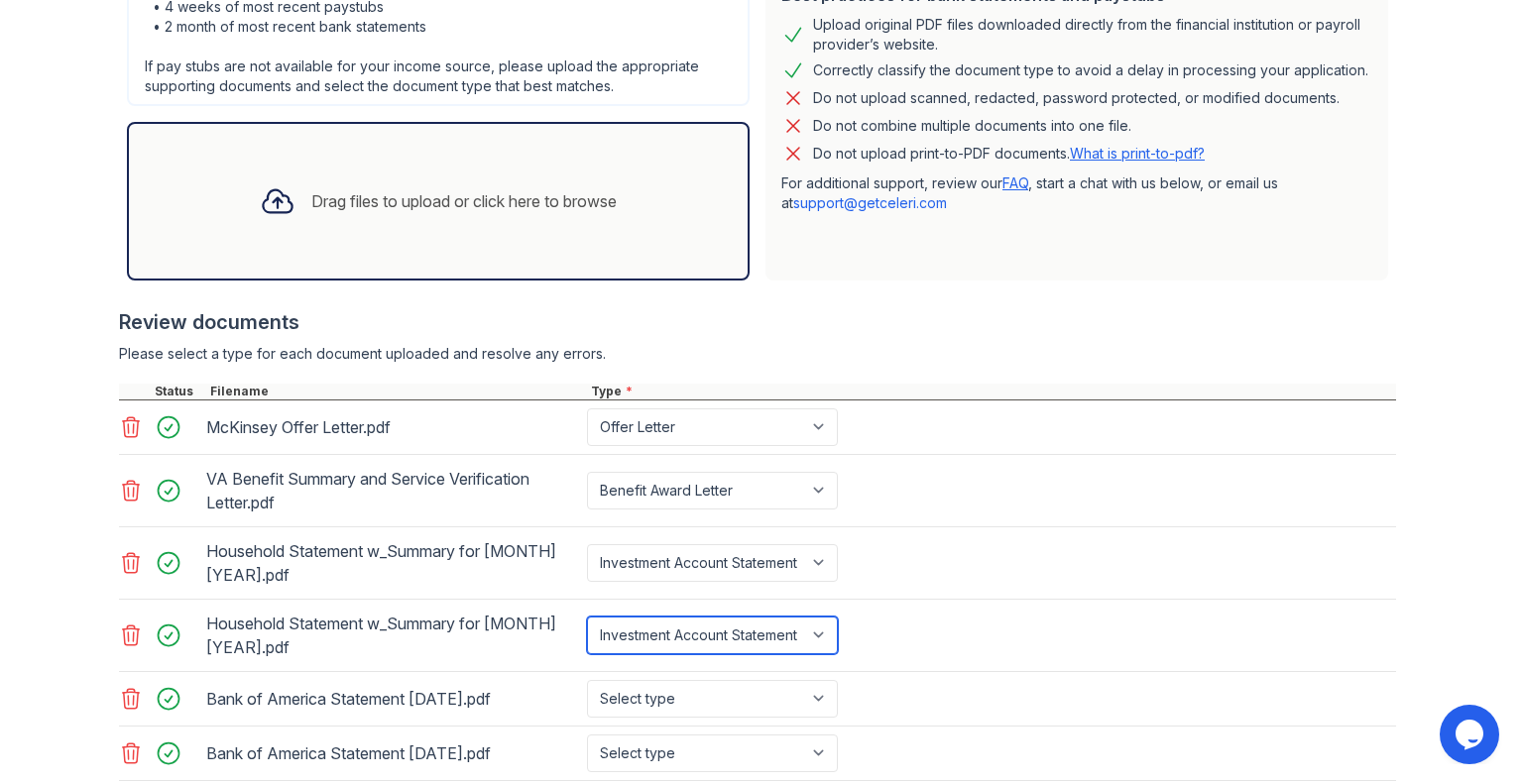 scroll, scrollTop: 595, scrollLeft: 0, axis: vertical 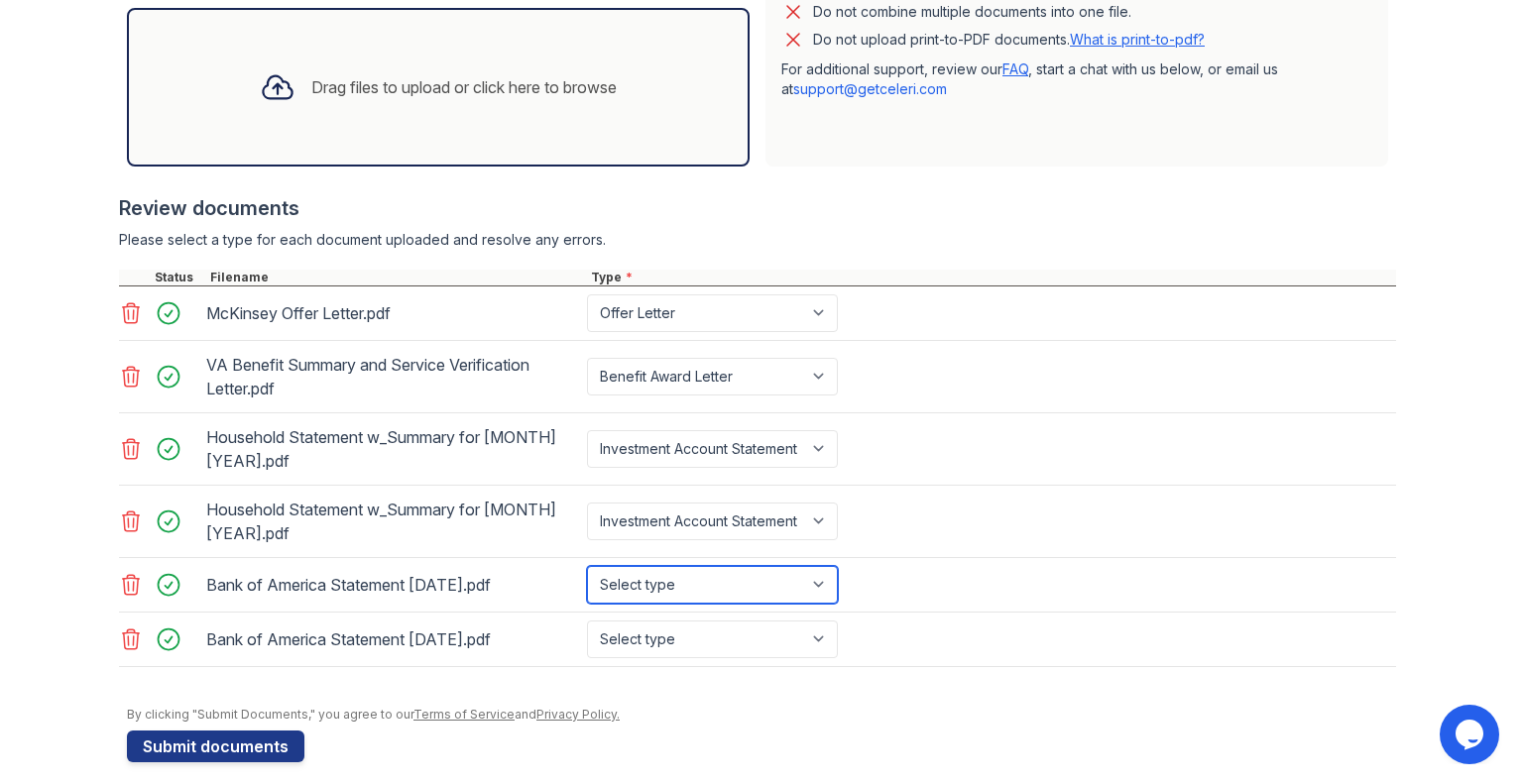 click on "Select type
Paystub
Bank Statement
Offer Letter
Tax Documents
Benefit Award Letter
Investment Account Statement
Other" at bounding box center (712, 585) 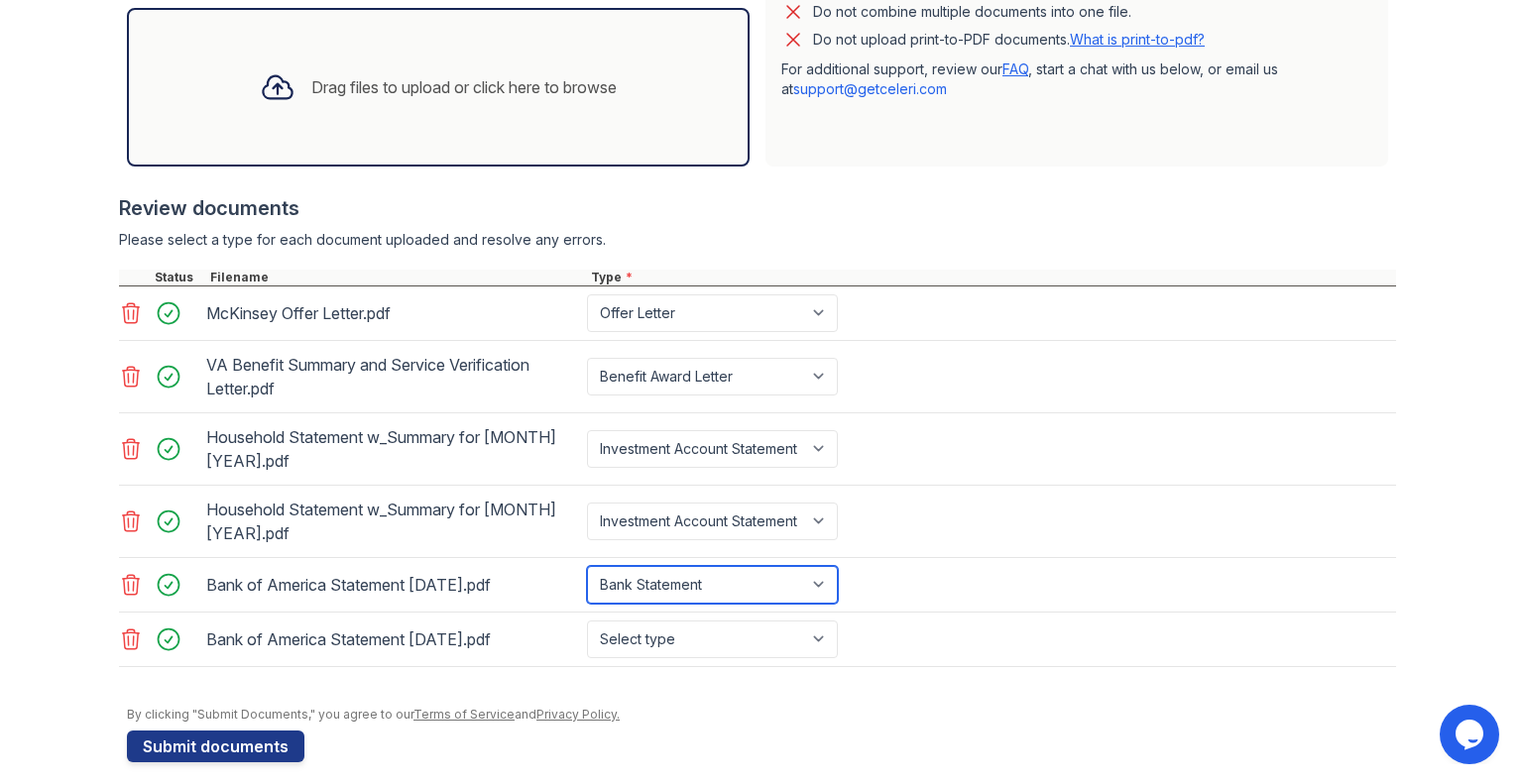 click on "Select type
Paystub
Bank Statement
Offer Letter
Tax Documents
Benefit Award Letter
Investment Account Statement
Other" at bounding box center [712, 585] 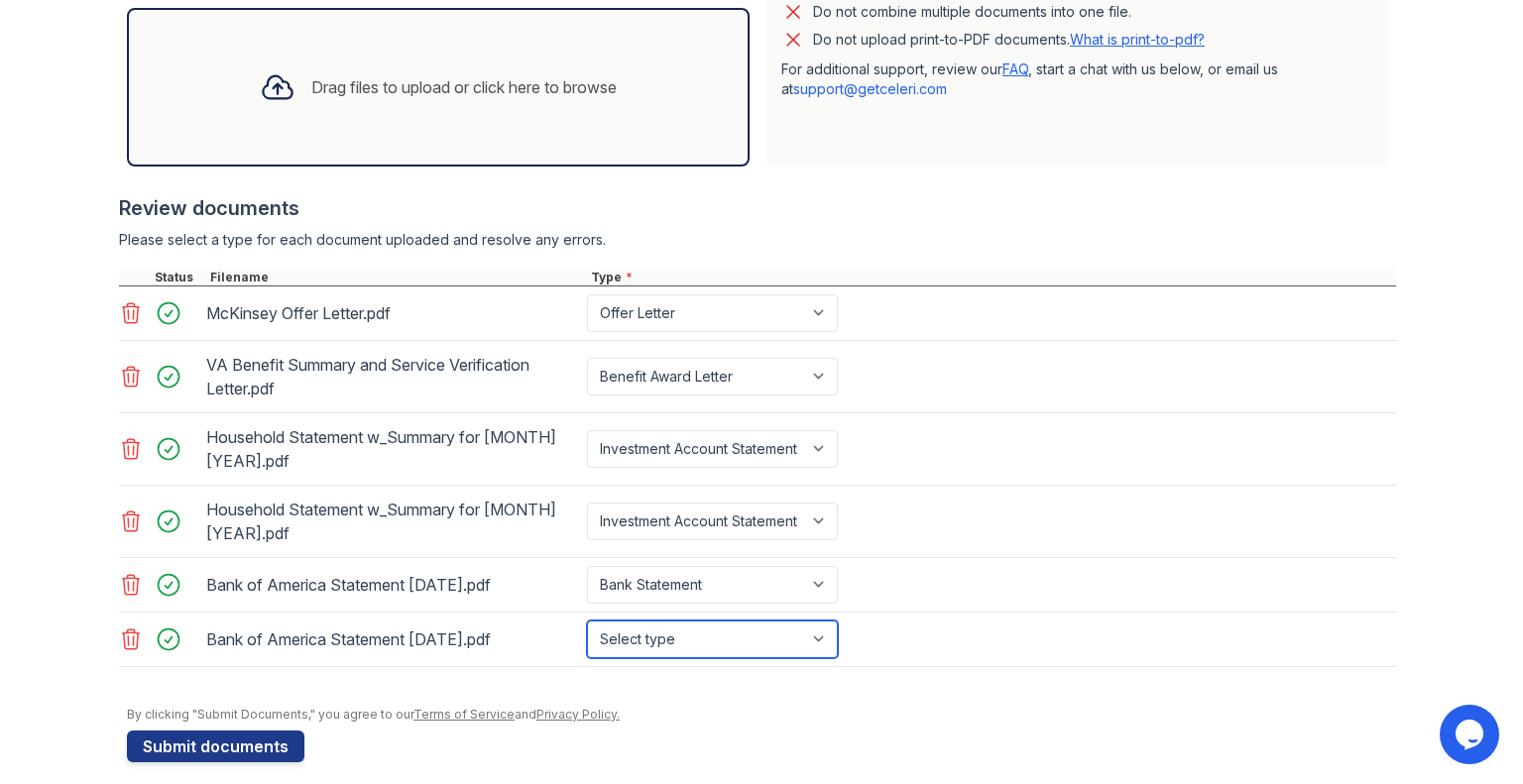 drag, startPoint x: 646, startPoint y: 637, endPoint x: 650, endPoint y: 618, distance: 19.416488 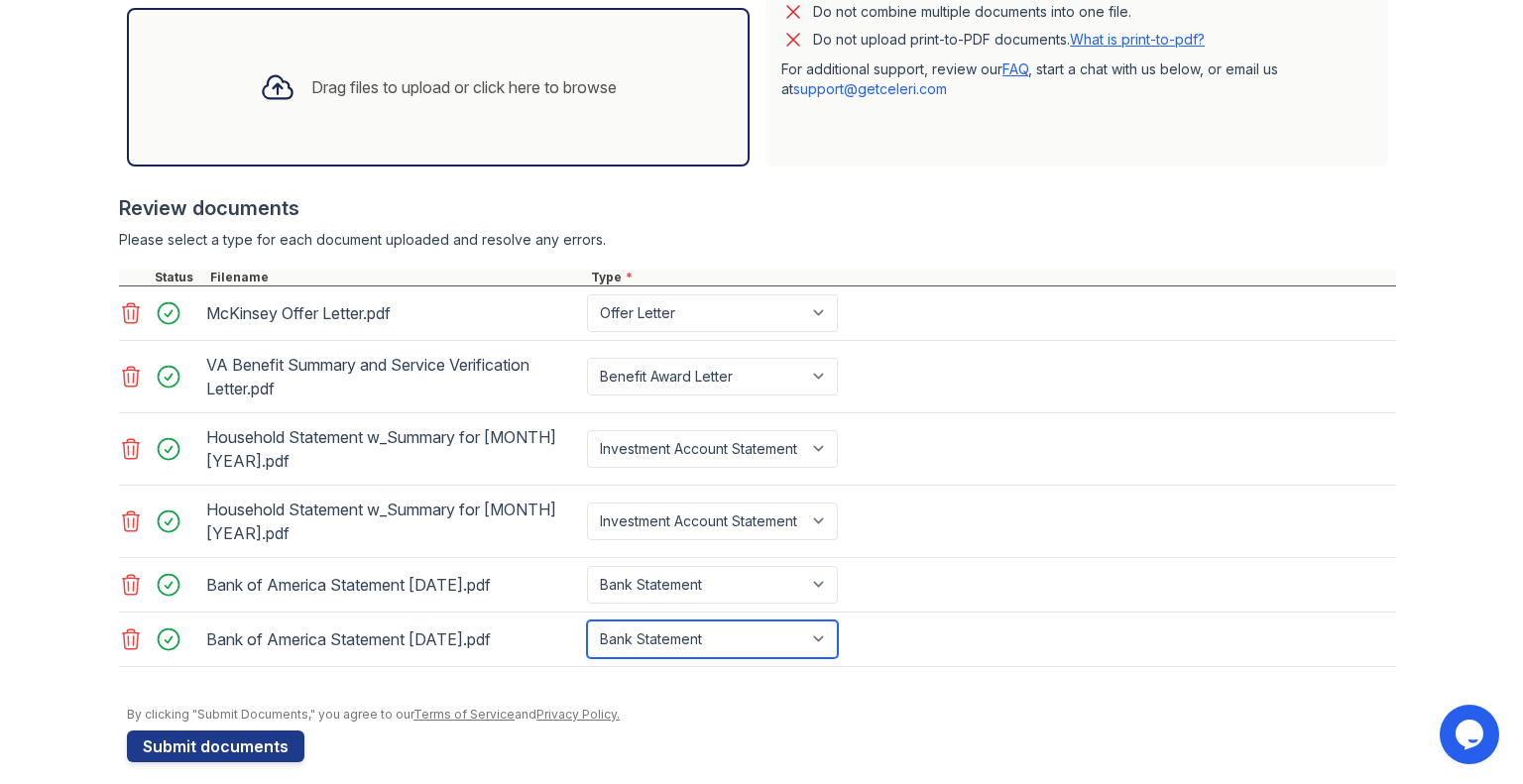 click on "Select type
Paystub
Bank Statement
Offer Letter
Tax Documents
Benefit Award Letter
Investment Account Statement
Other" at bounding box center [712, 639] 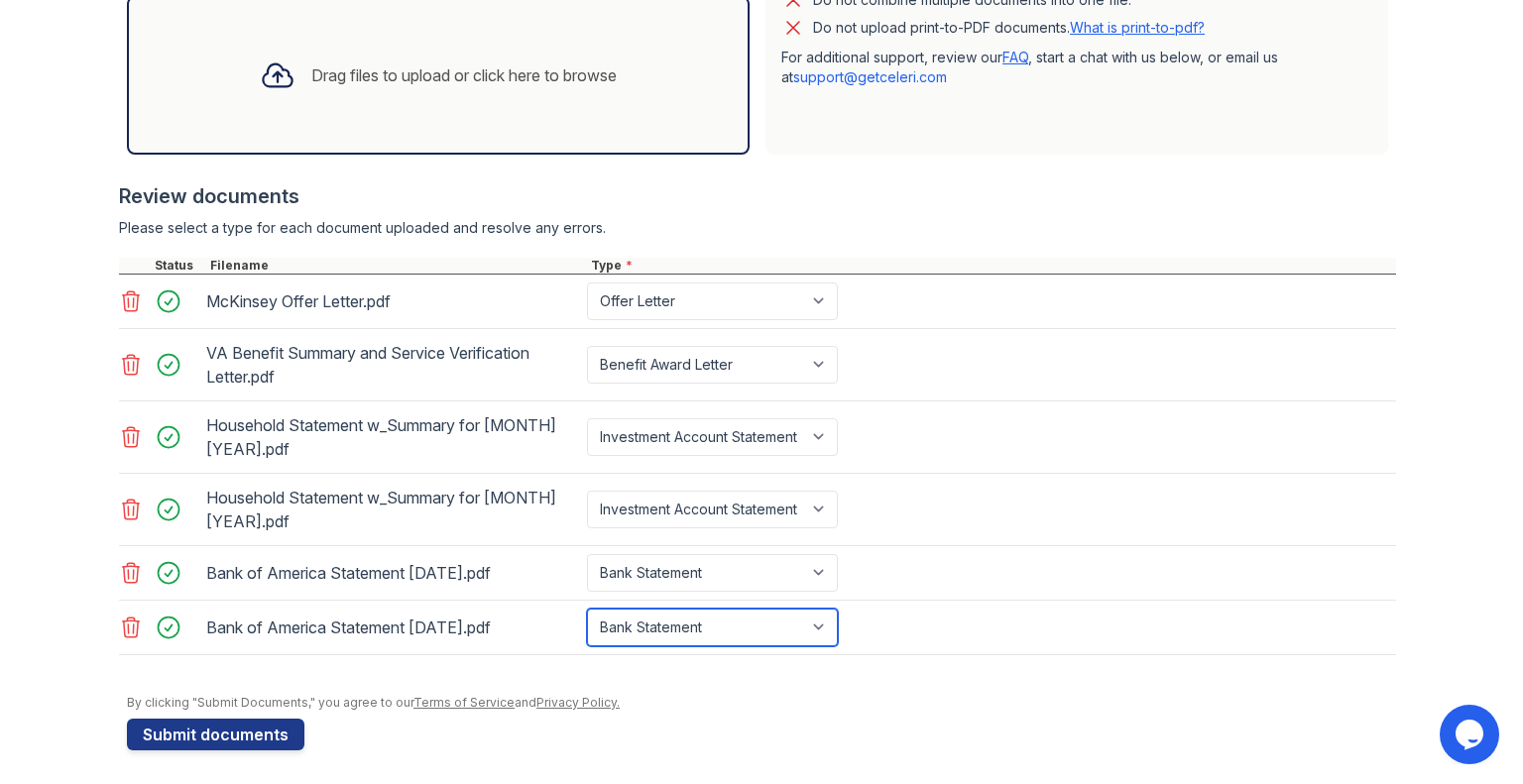scroll, scrollTop: 608, scrollLeft: 0, axis: vertical 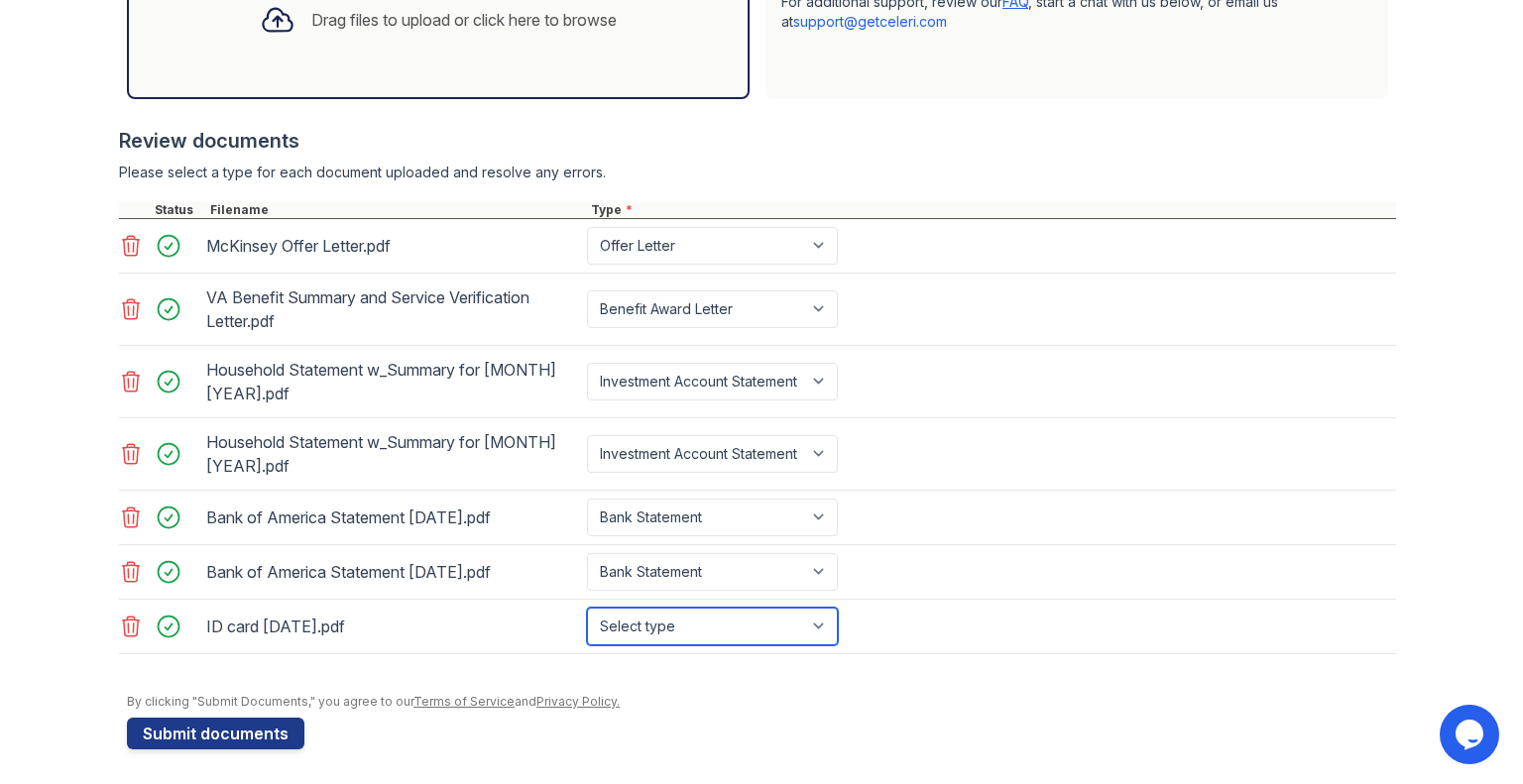 click on "Select type
Paystub
Bank Statement
Offer Letter
Tax Documents
Benefit Award Letter
Investment Account Statement
Other" at bounding box center [712, 626] 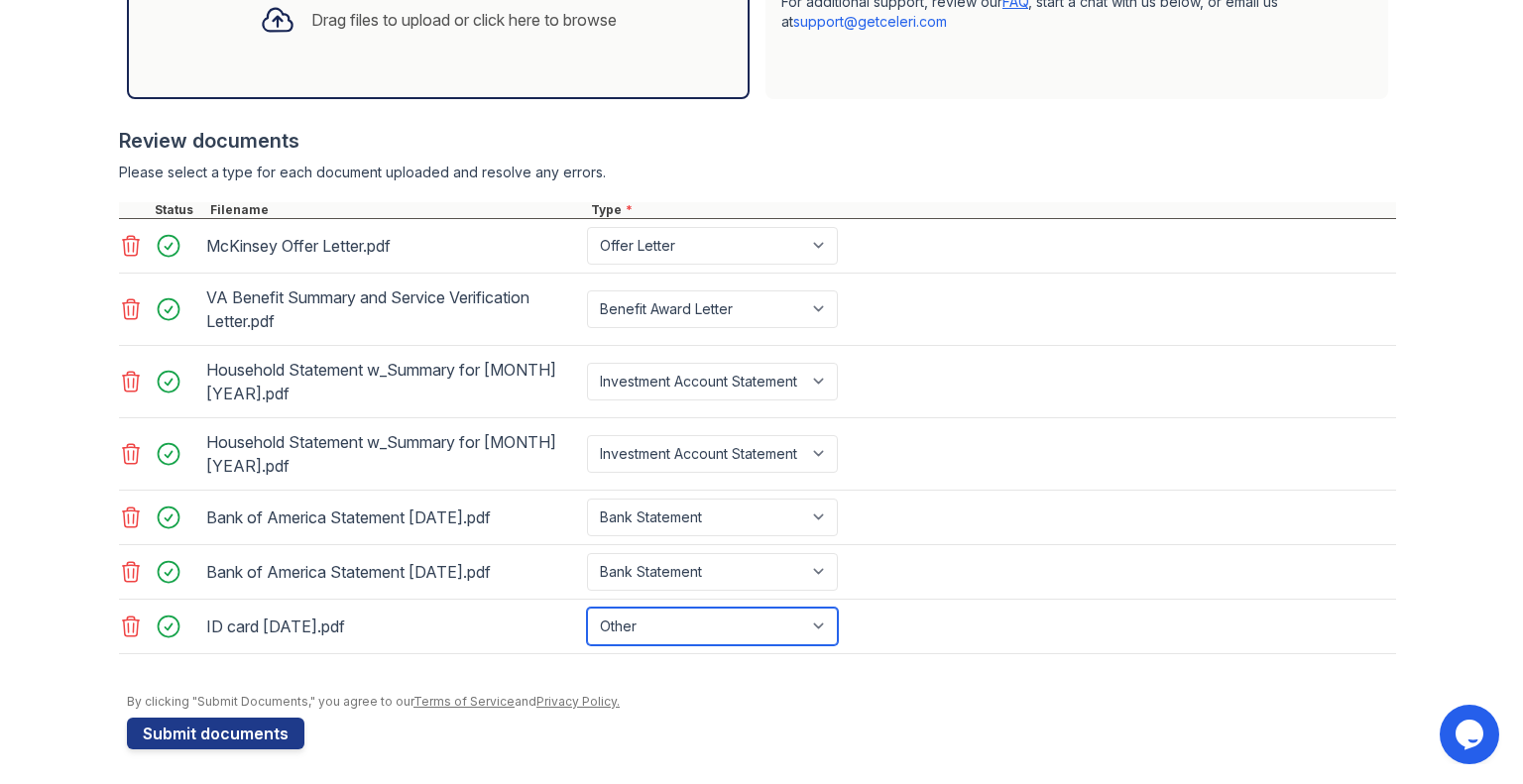 click on "Select type
Paystub
Bank Statement
Offer Letter
Tax Documents
Benefit Award Letter
Investment Account Statement
Other" at bounding box center (712, 626) 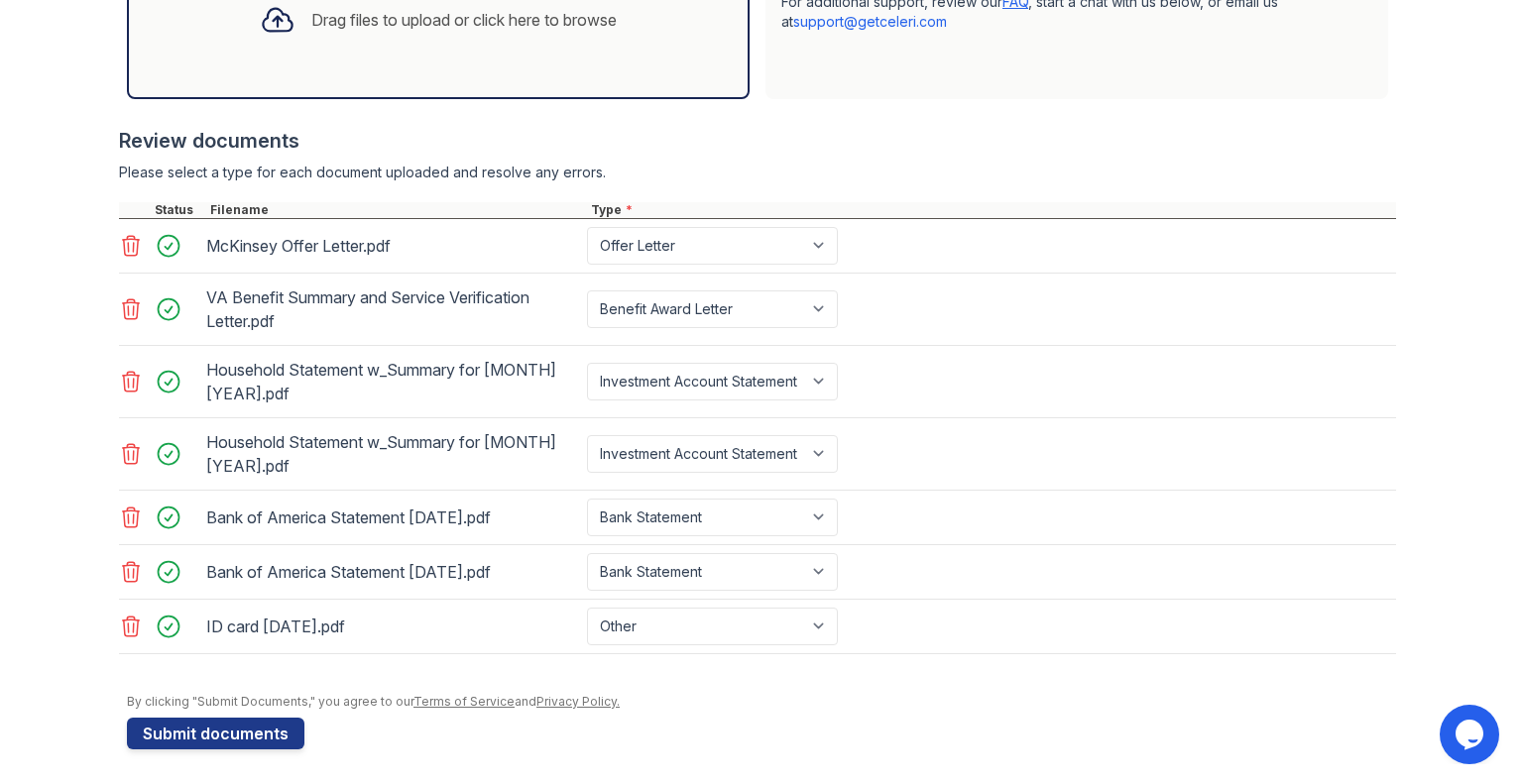 drag, startPoint x: 79, startPoint y: 57, endPoint x: 79, endPoint y: 47, distance: 10 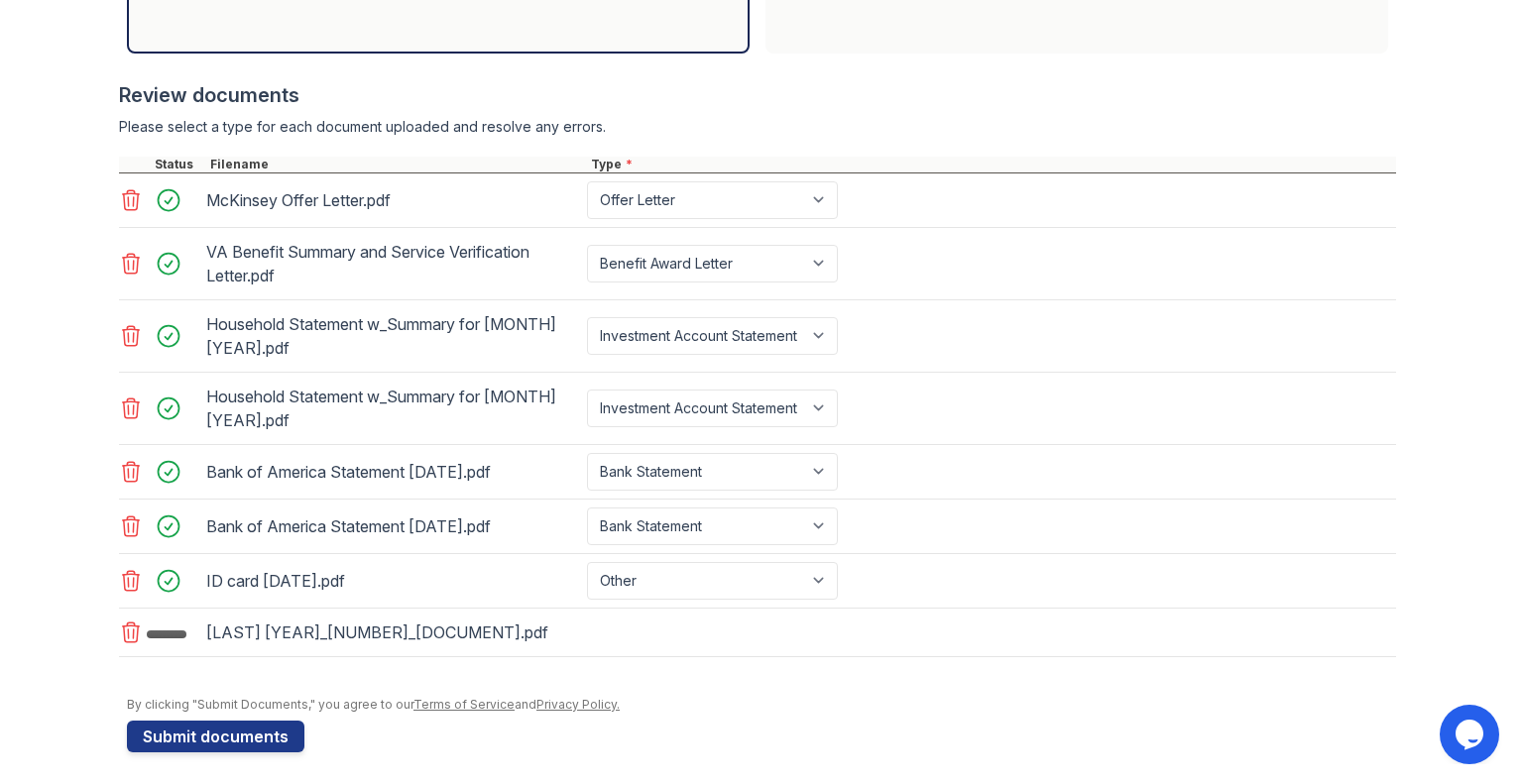 scroll, scrollTop: 710, scrollLeft: 0, axis: vertical 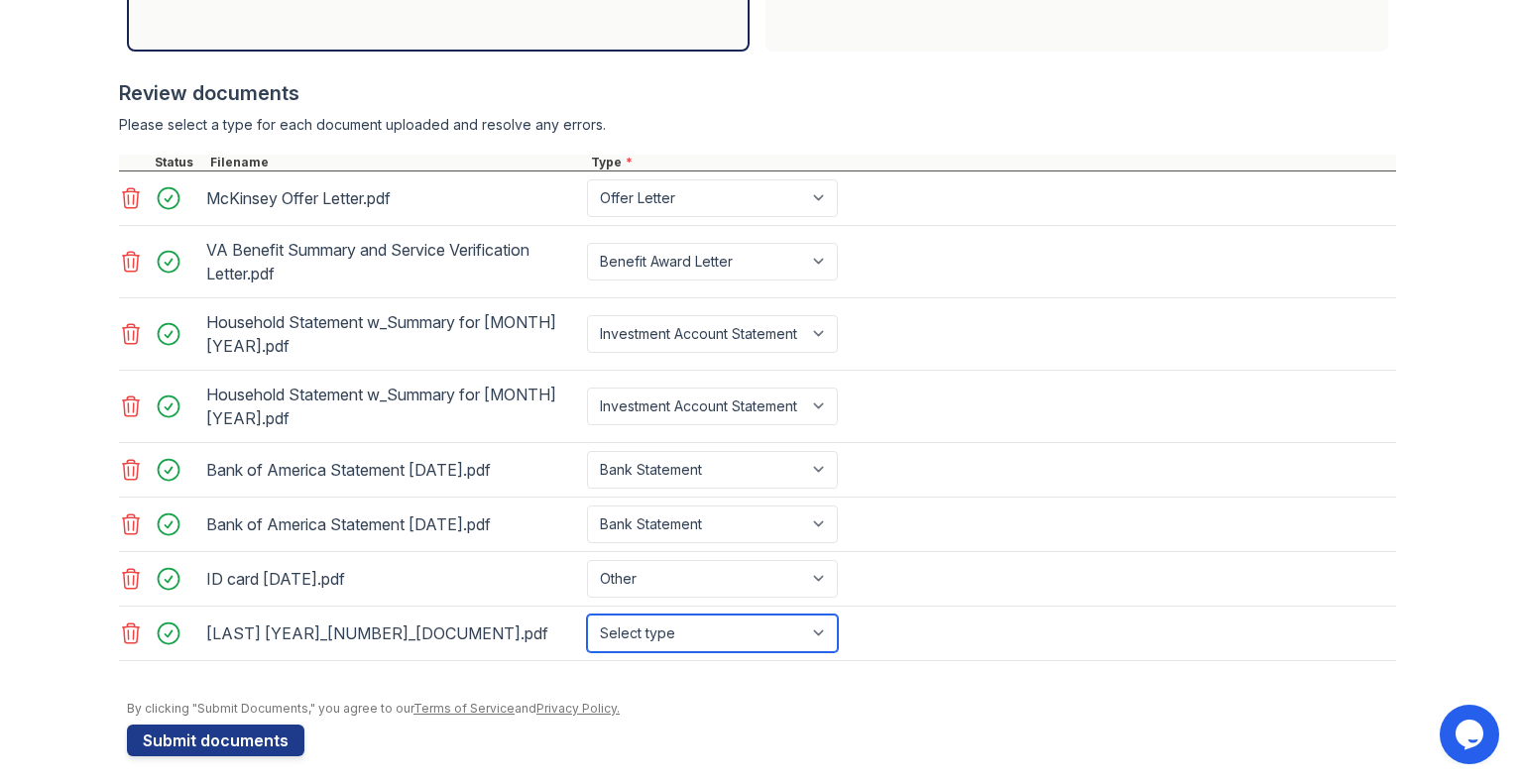 click on "Select type
Paystub
Bank Statement
Offer Letter
Tax Documents
Benefit Award Letter
Investment Account Statement
Other" at bounding box center (712, 633) 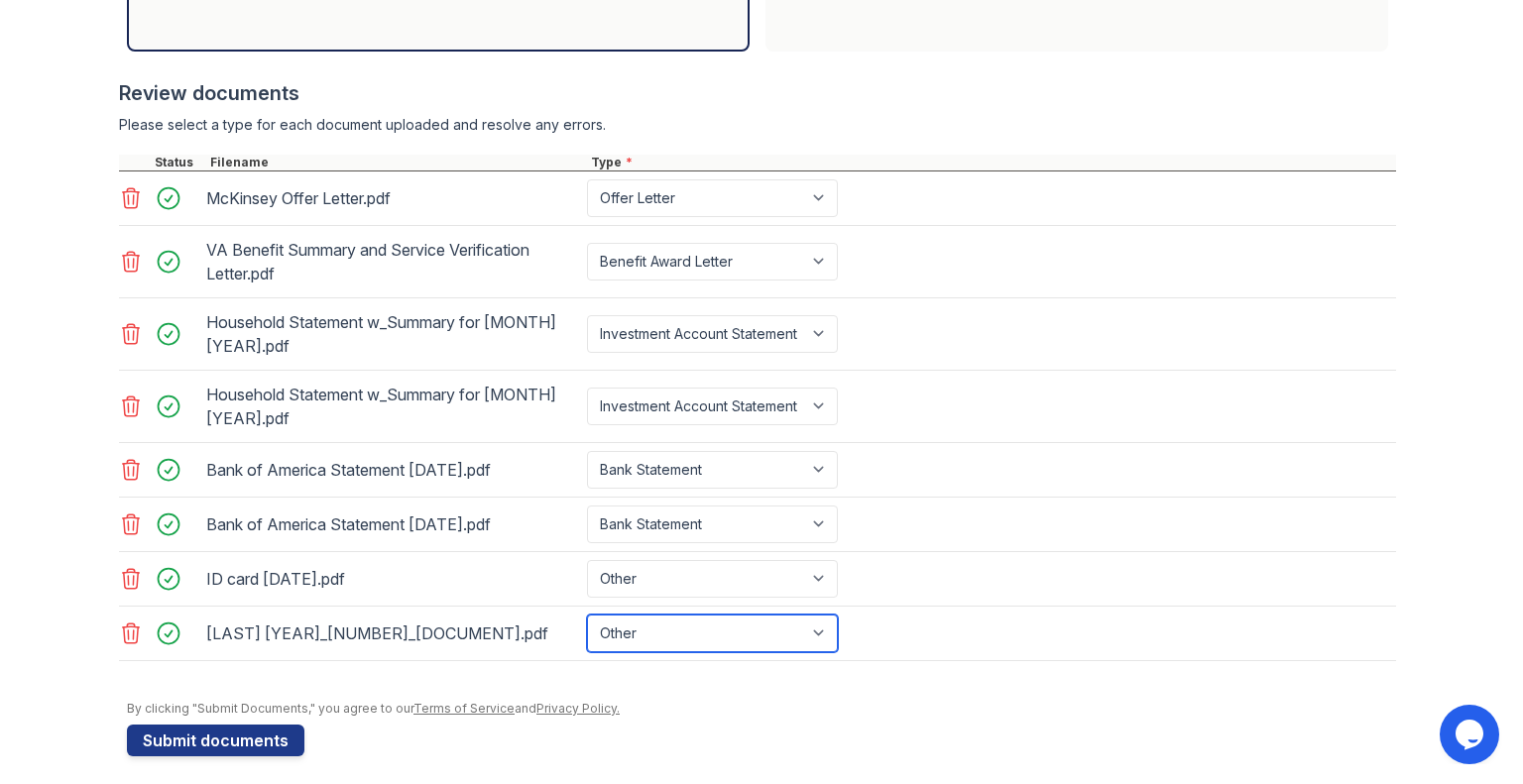click on "Select type
Paystub
Bank Statement
Offer Letter
Tax Documents
Benefit Award Letter
Investment Account Statement
Other" at bounding box center (712, 633) 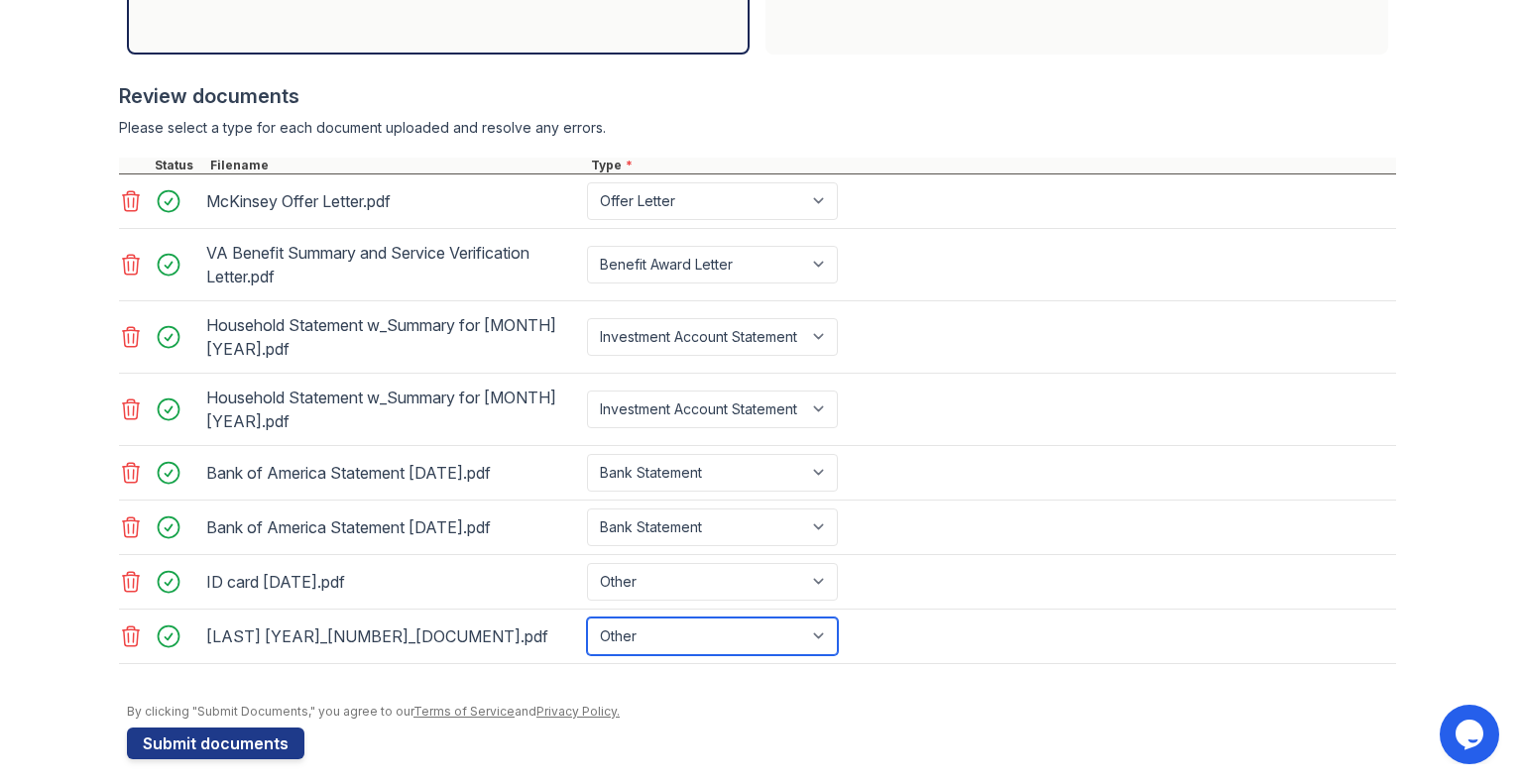 scroll, scrollTop: 710, scrollLeft: 0, axis: vertical 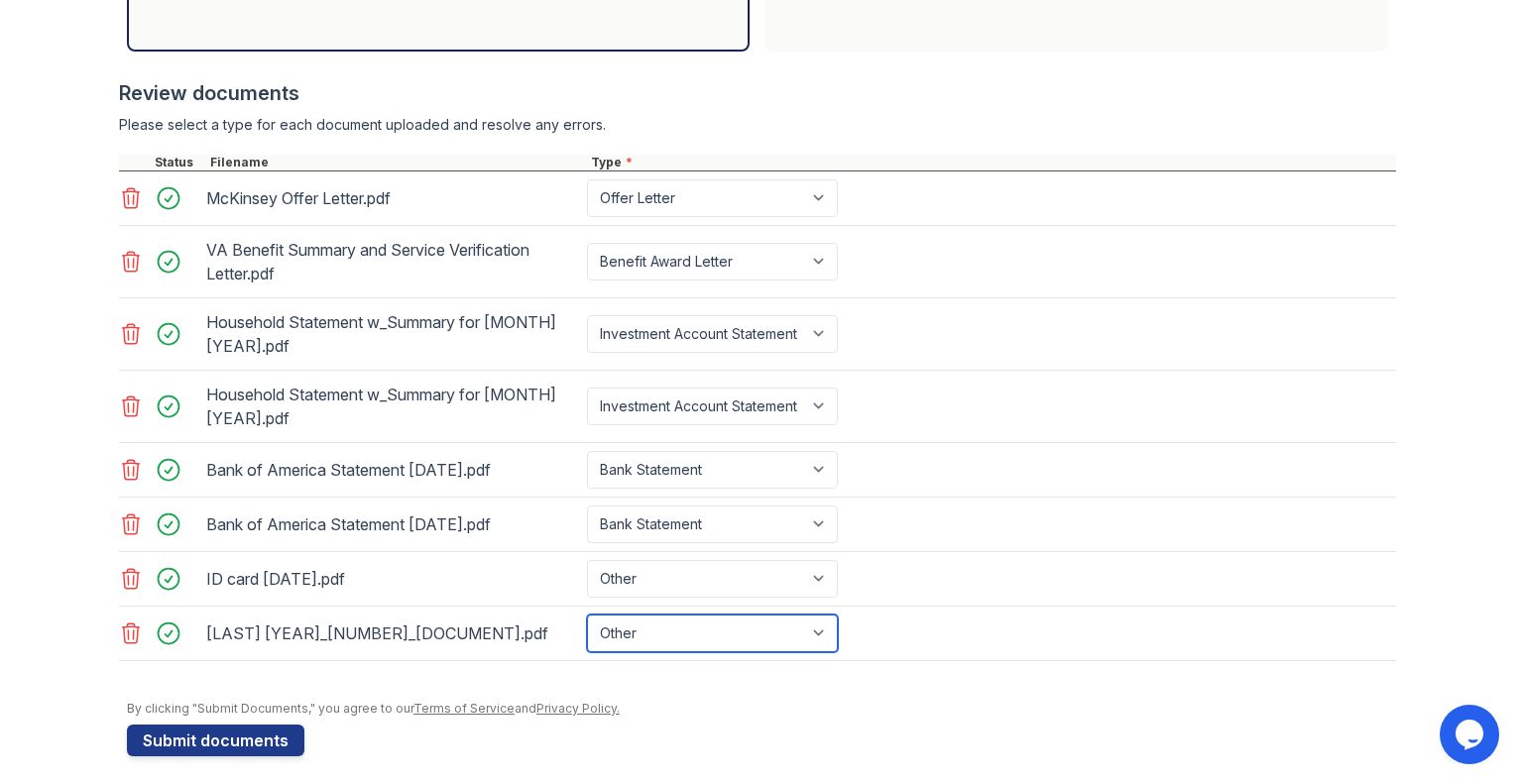 click on "Select type
Paystub
Bank Statement
Offer Letter
Tax Documents
Benefit Award Letter
Investment Account Statement
Other" at bounding box center [712, 633] 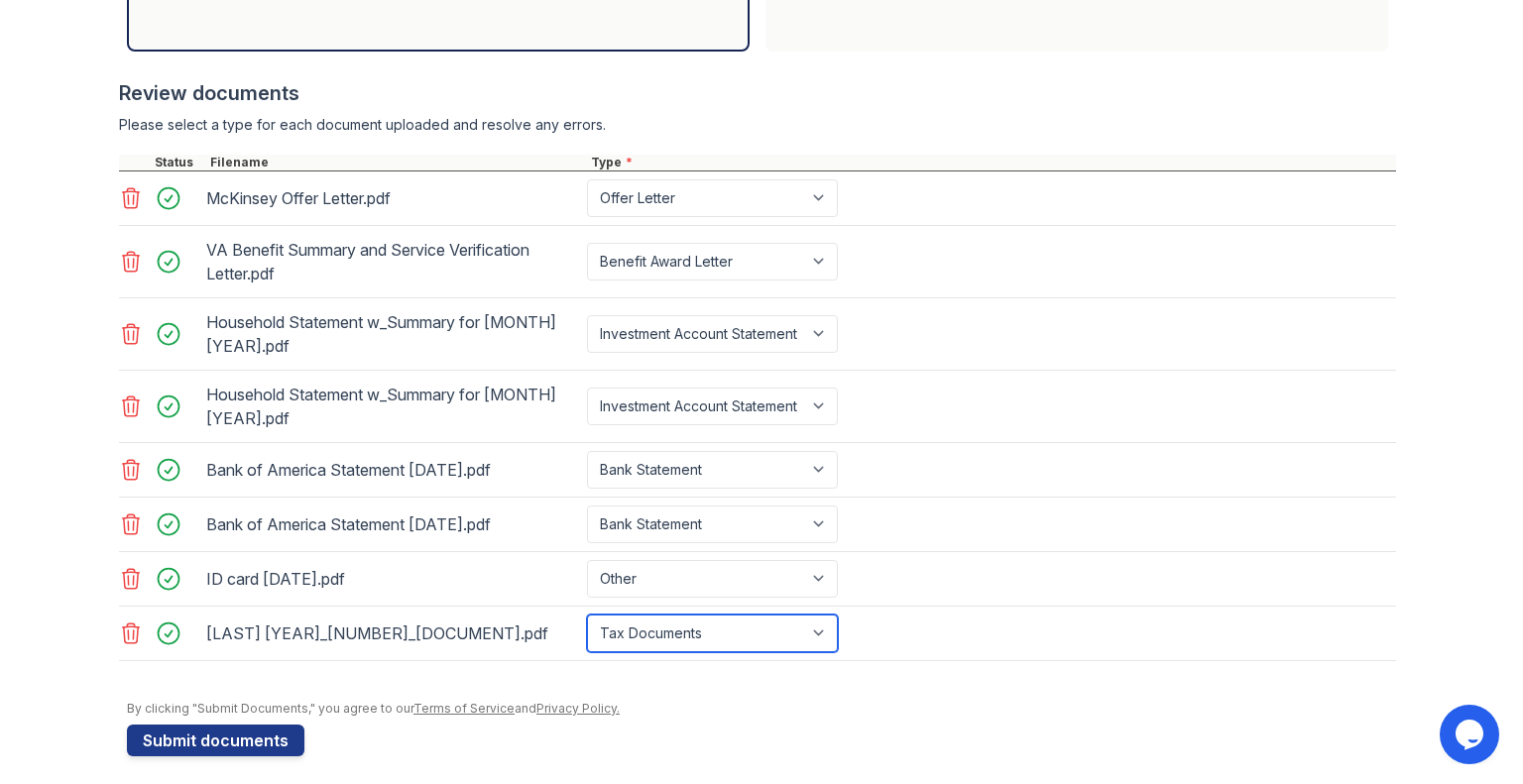 click on "Select type
Paystub
Bank Statement
Offer Letter
Tax Documents
Benefit Award Letter
Investment Account Statement
Other" at bounding box center [712, 633] 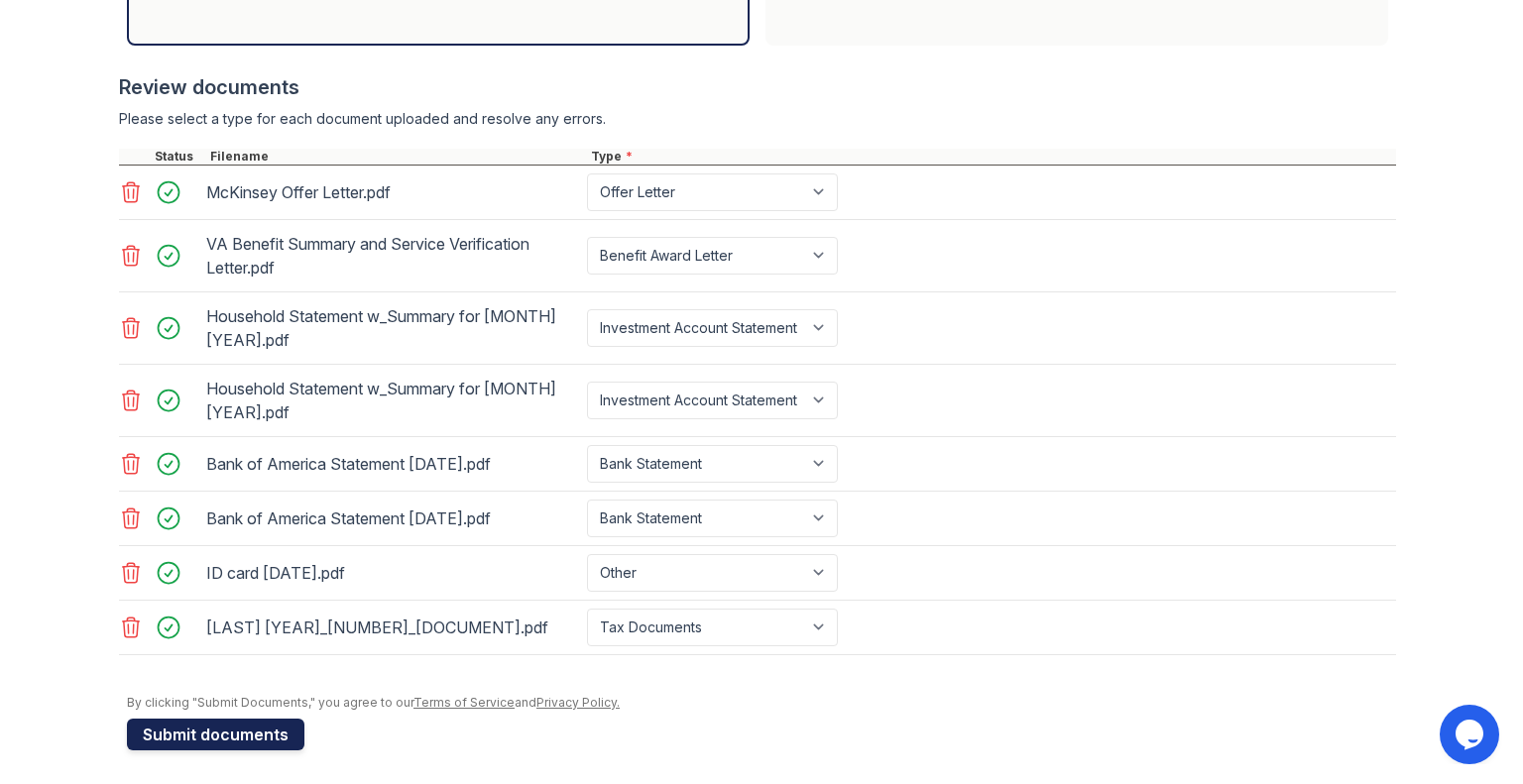 click on "Submit documents" at bounding box center [215, 734] 